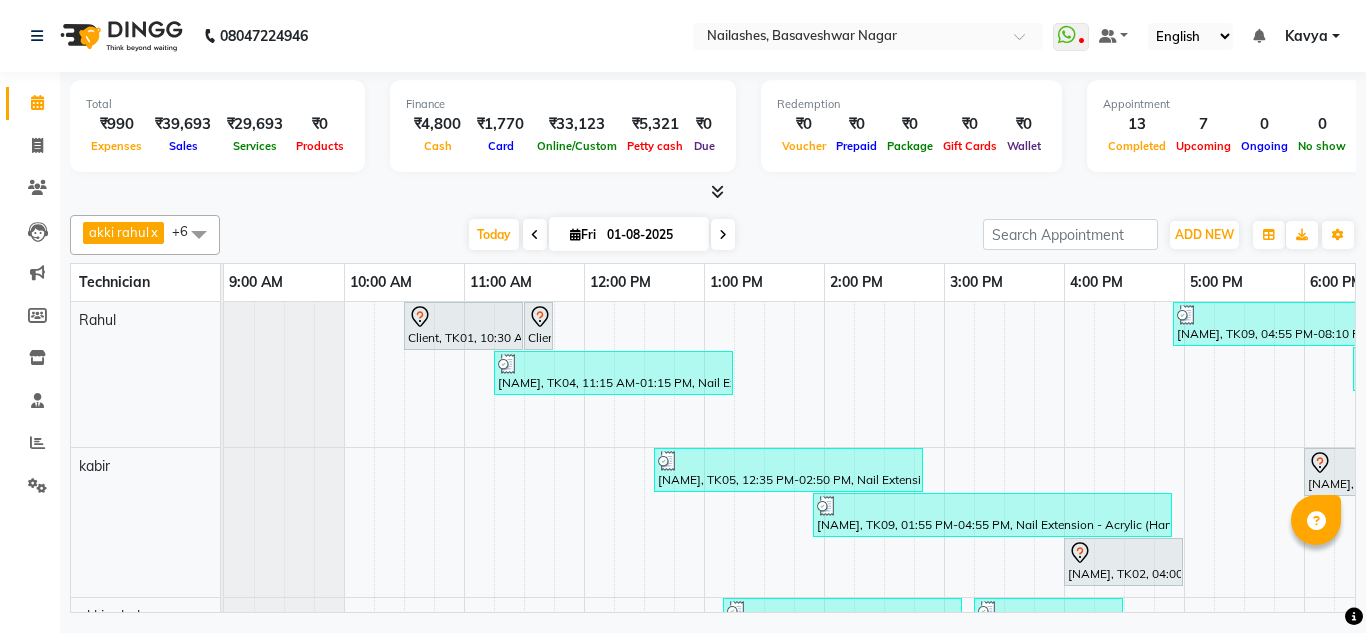 scroll, scrollTop: 0, scrollLeft: 0, axis: both 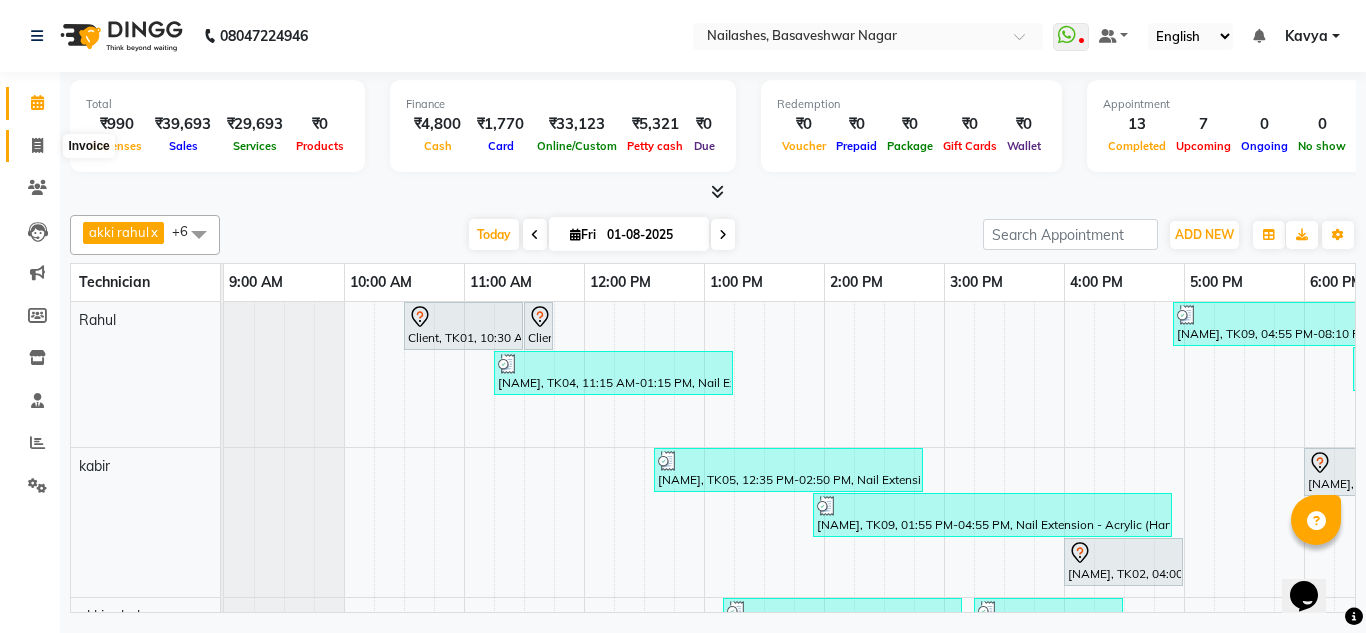 click 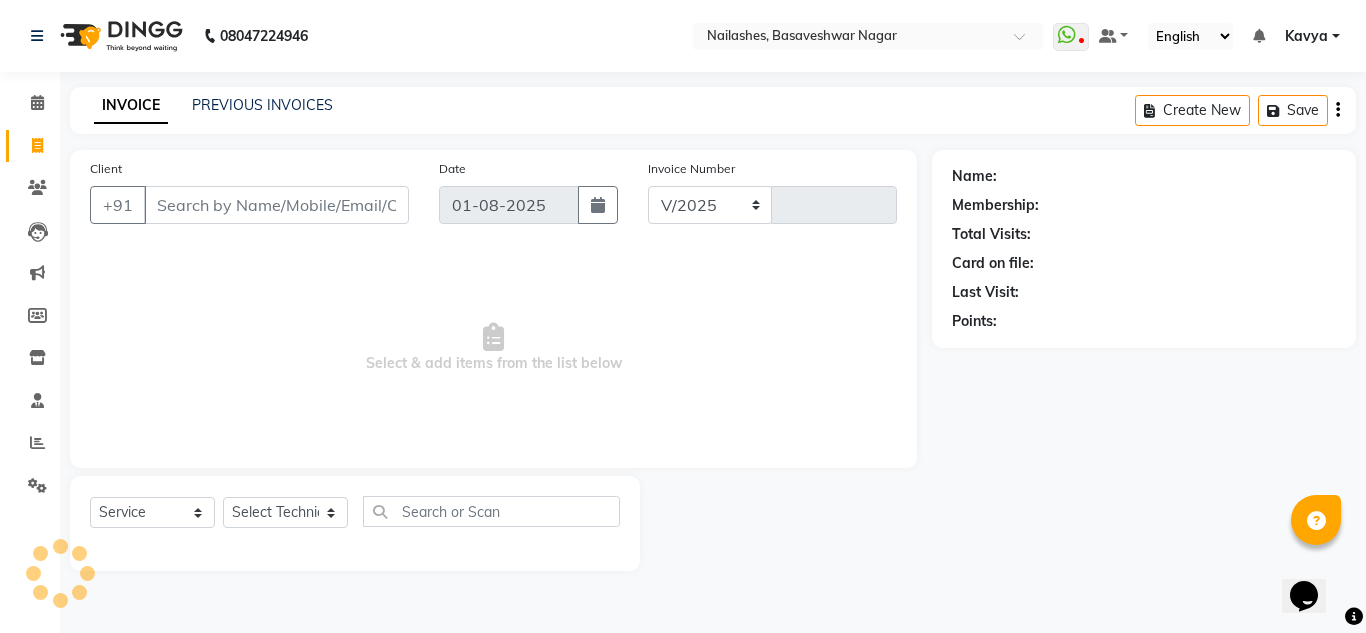 select on "7686" 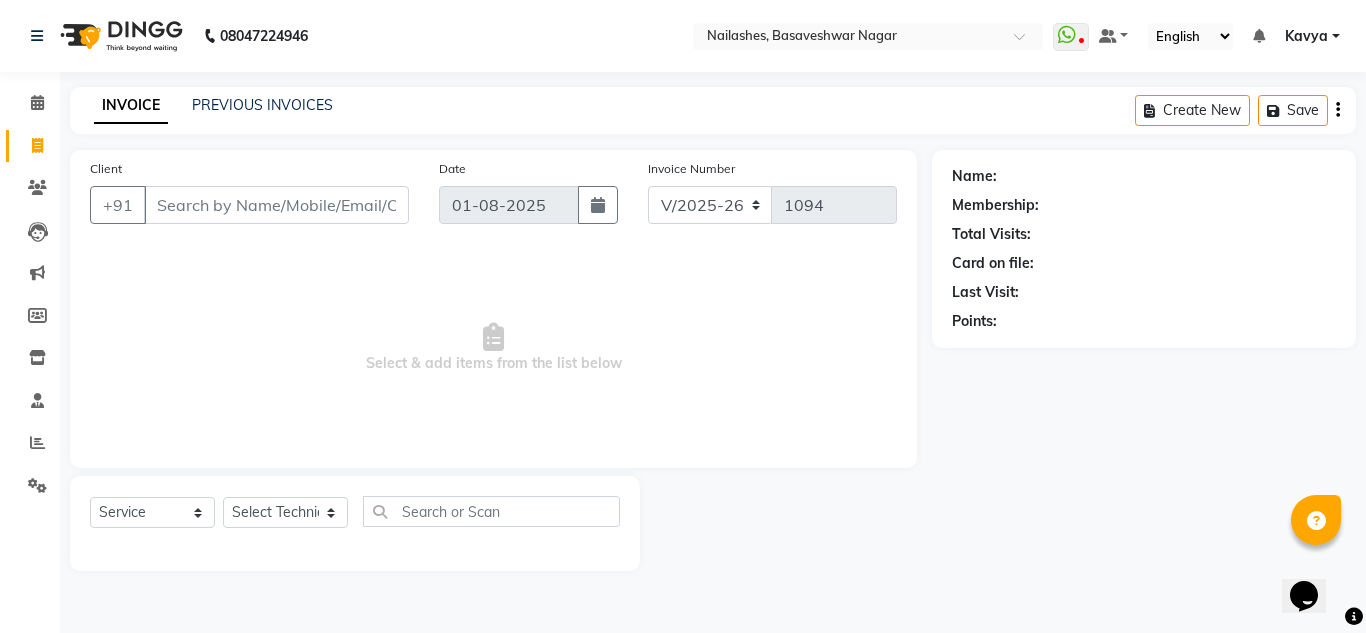 click on "Client" at bounding box center (276, 205) 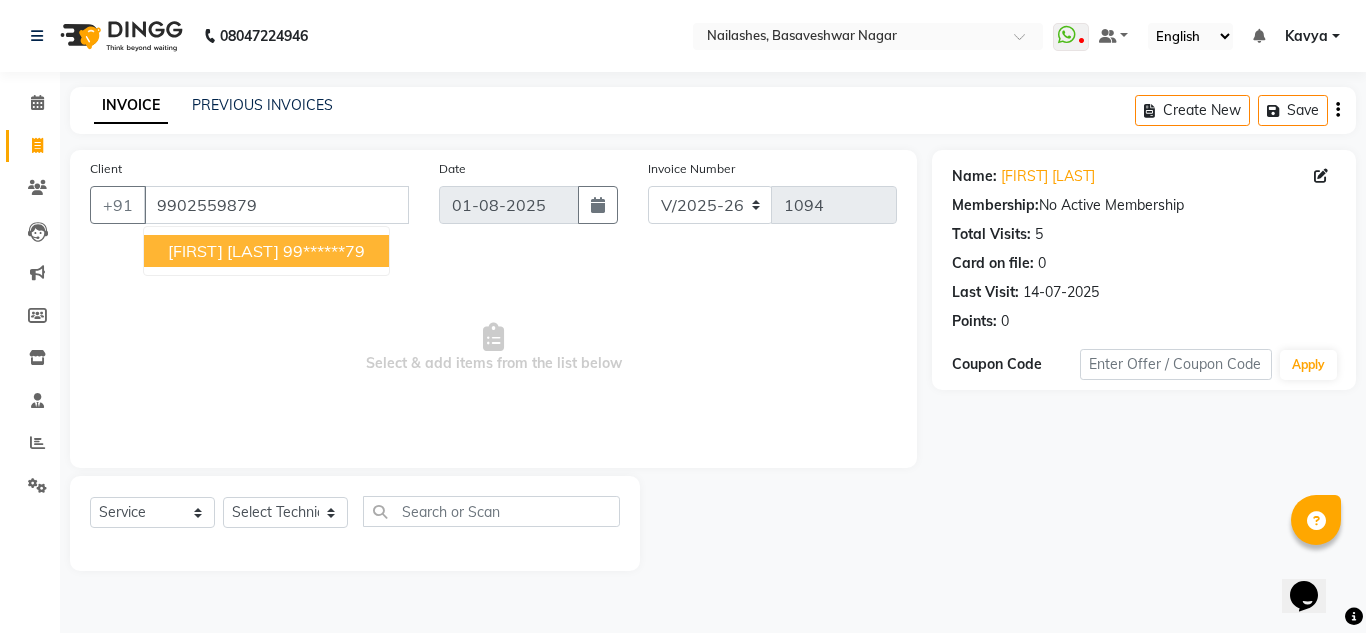 click on "[FIRST] [LAST]" at bounding box center [223, 251] 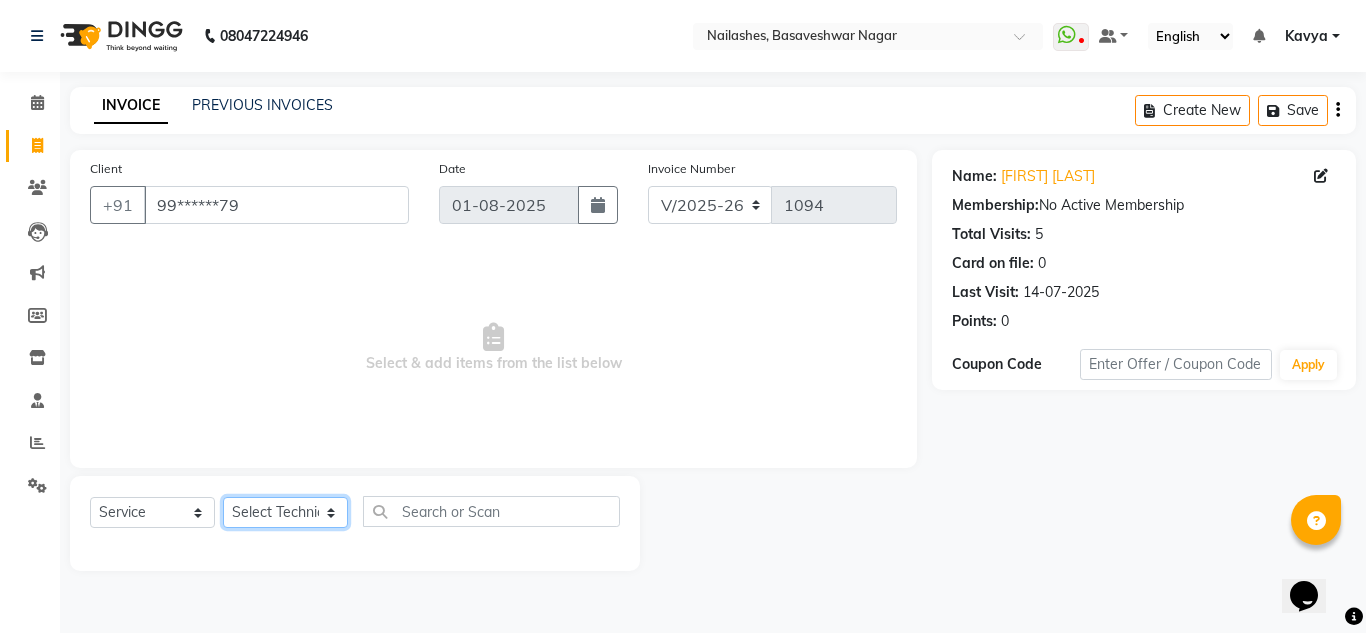 click on "Select Technician akki rahul Basiya Sultha Bilal jin kabir Kavya Kiruba  kunal Manager Rahul swangamlu" 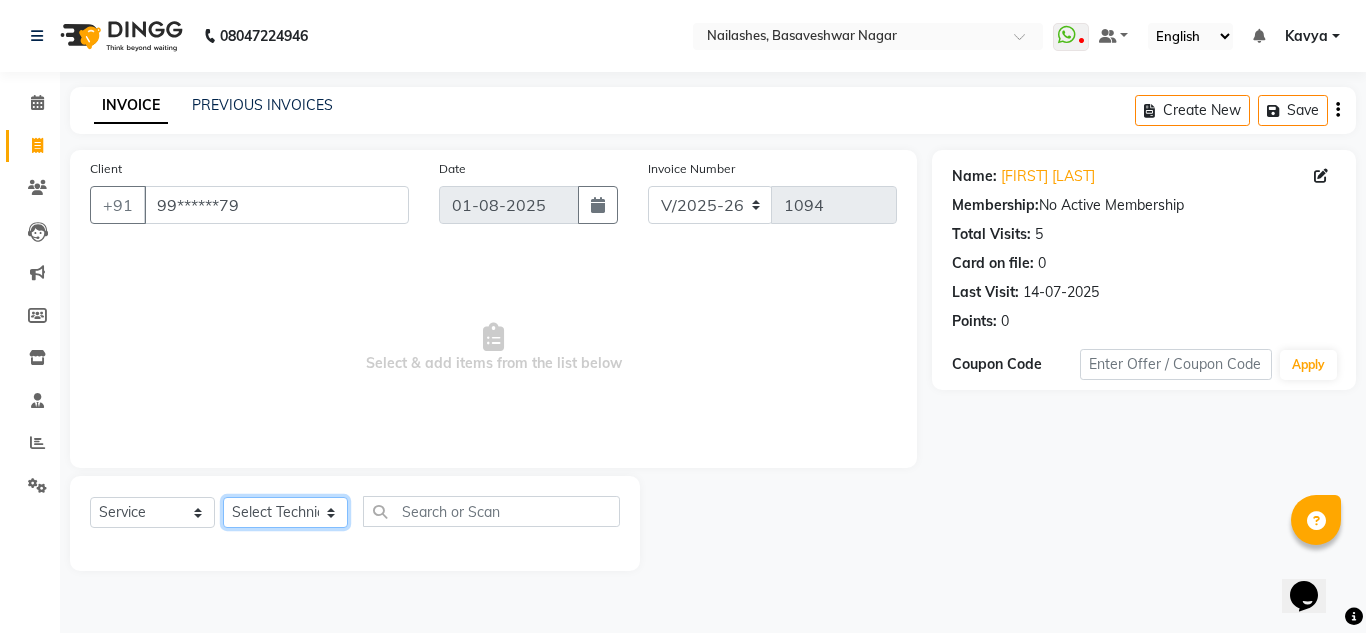 select on "81675" 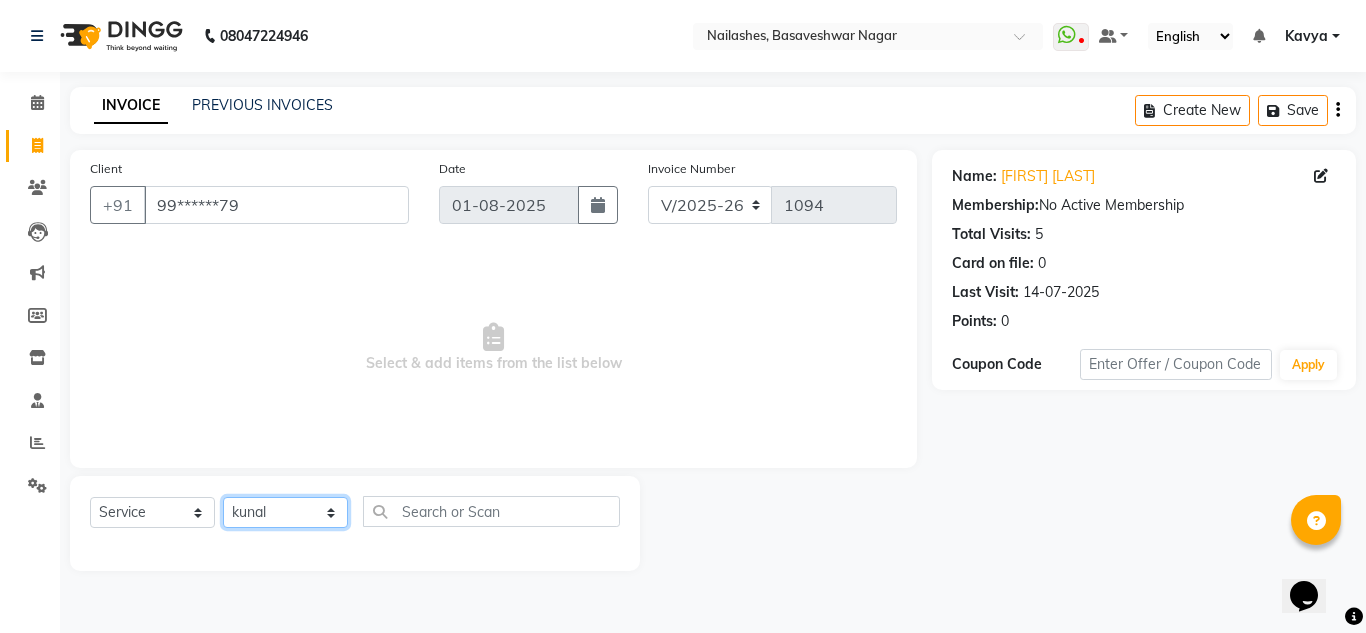 click on "Select Technician akki rahul Basiya Sultha Bilal jin kabir Kavya Kiruba  kunal Manager Rahul swangamlu" 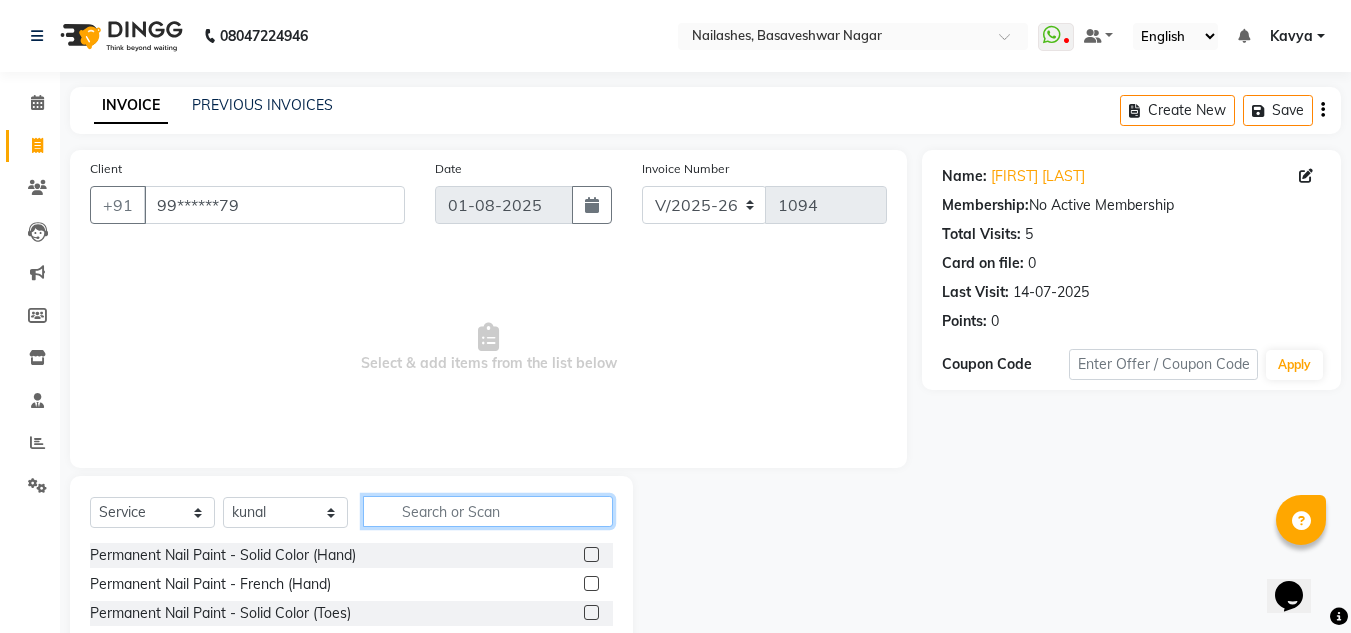 click 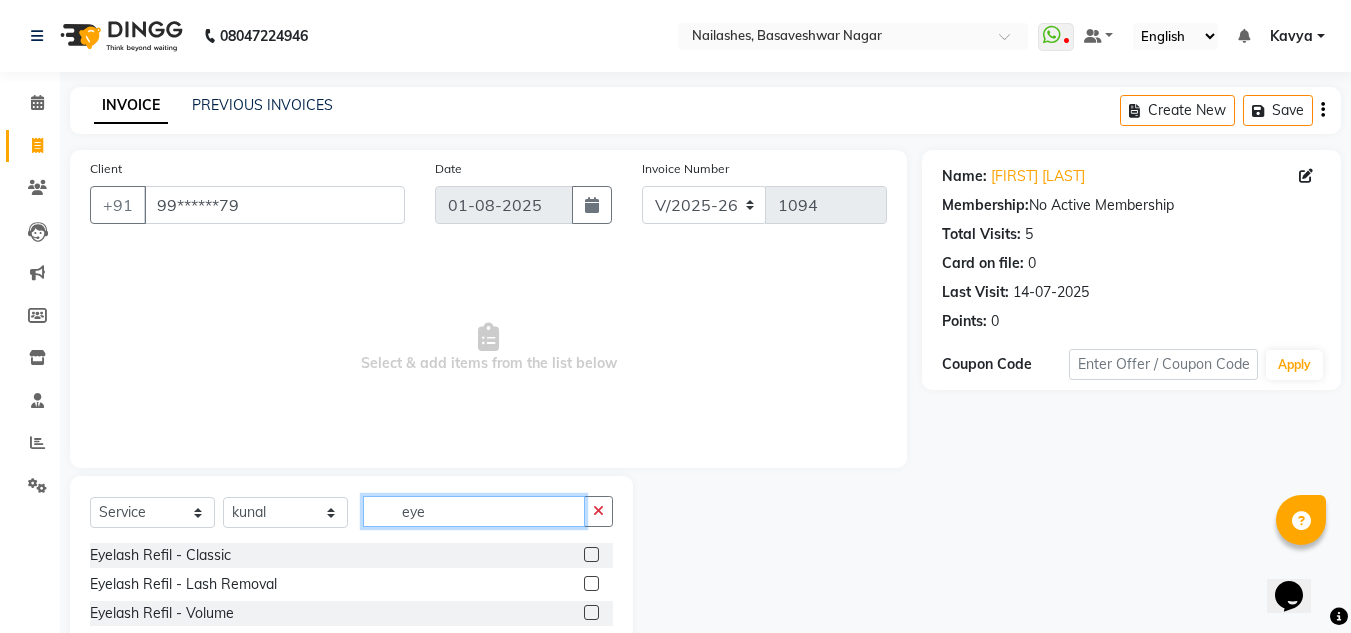 scroll, scrollTop: 168, scrollLeft: 0, axis: vertical 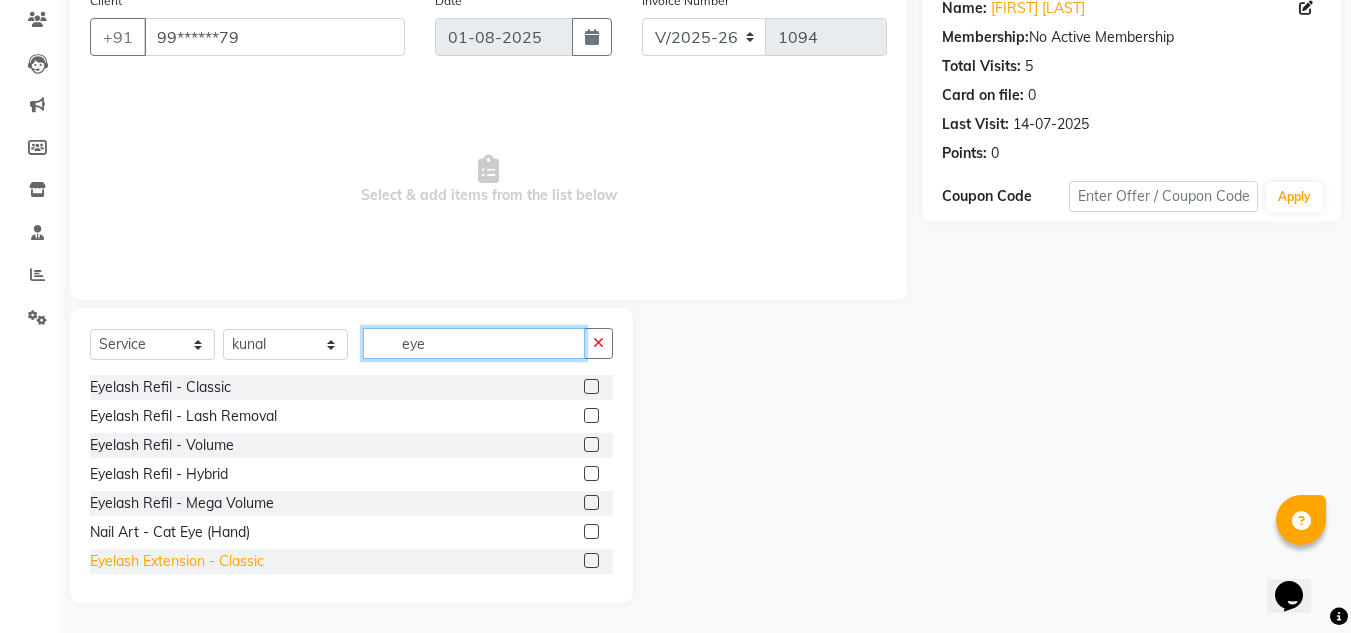 drag, startPoint x: 431, startPoint y: 509, endPoint x: 238, endPoint y: 568, distance: 201.81674 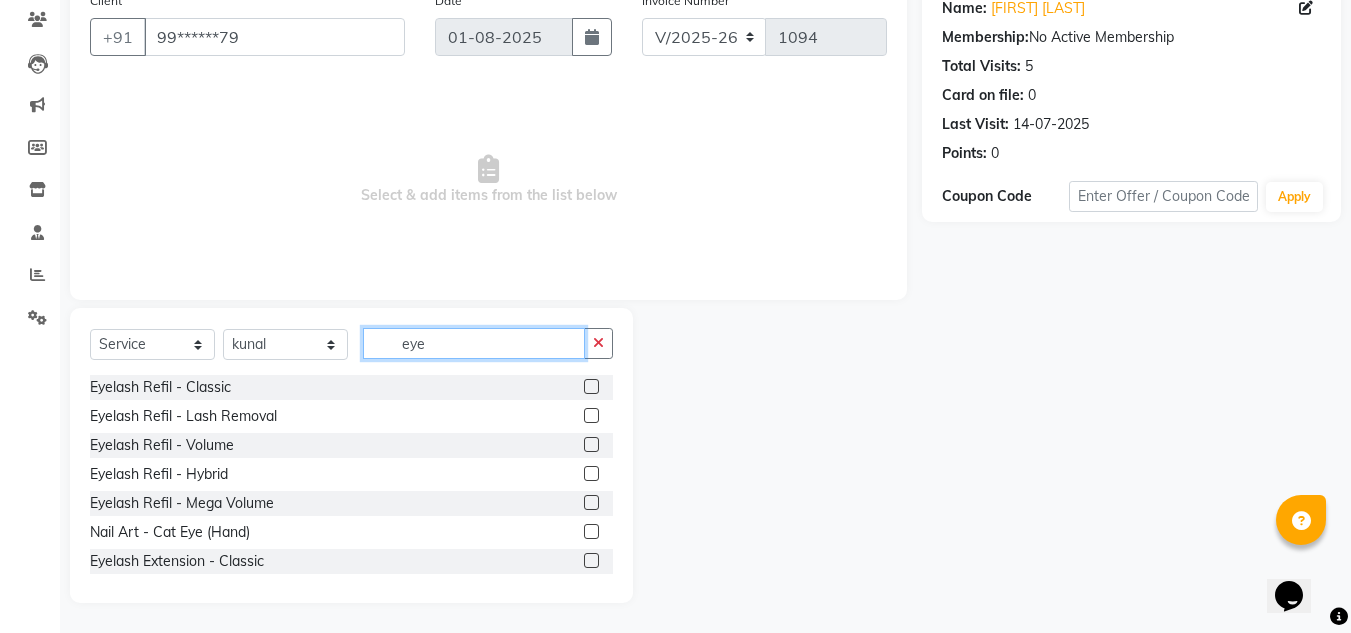 type on "eye" 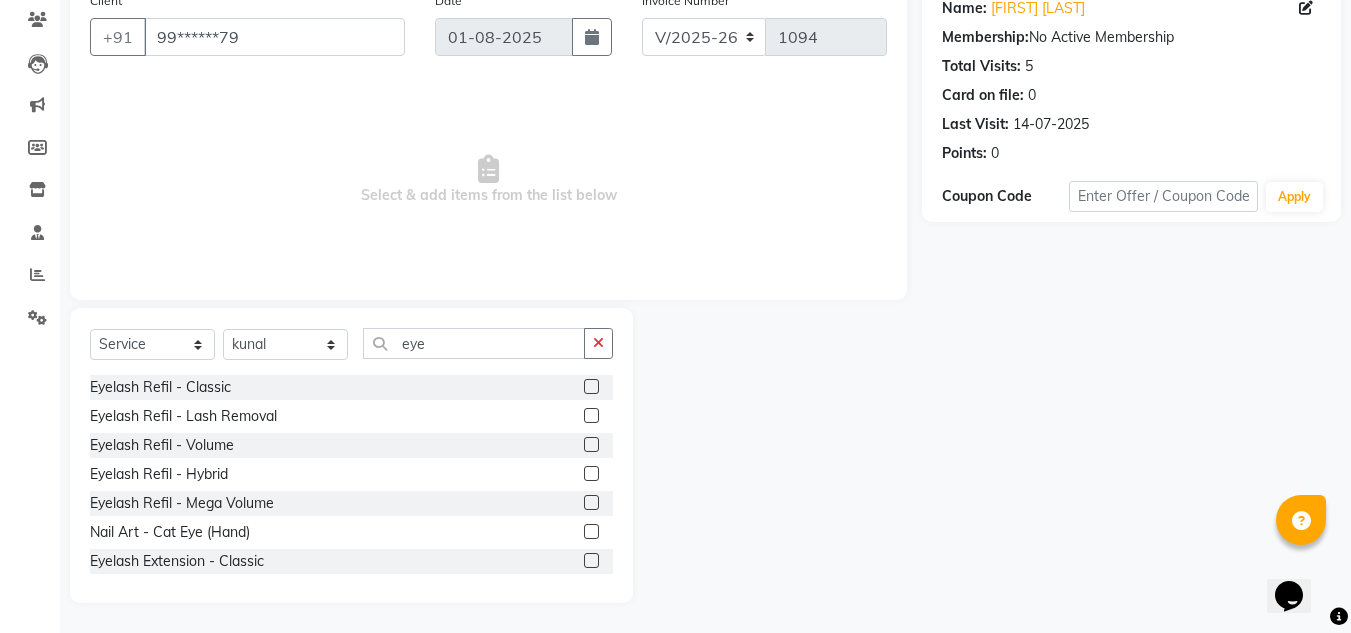 click on "Eyelash Refil - Hybrid" 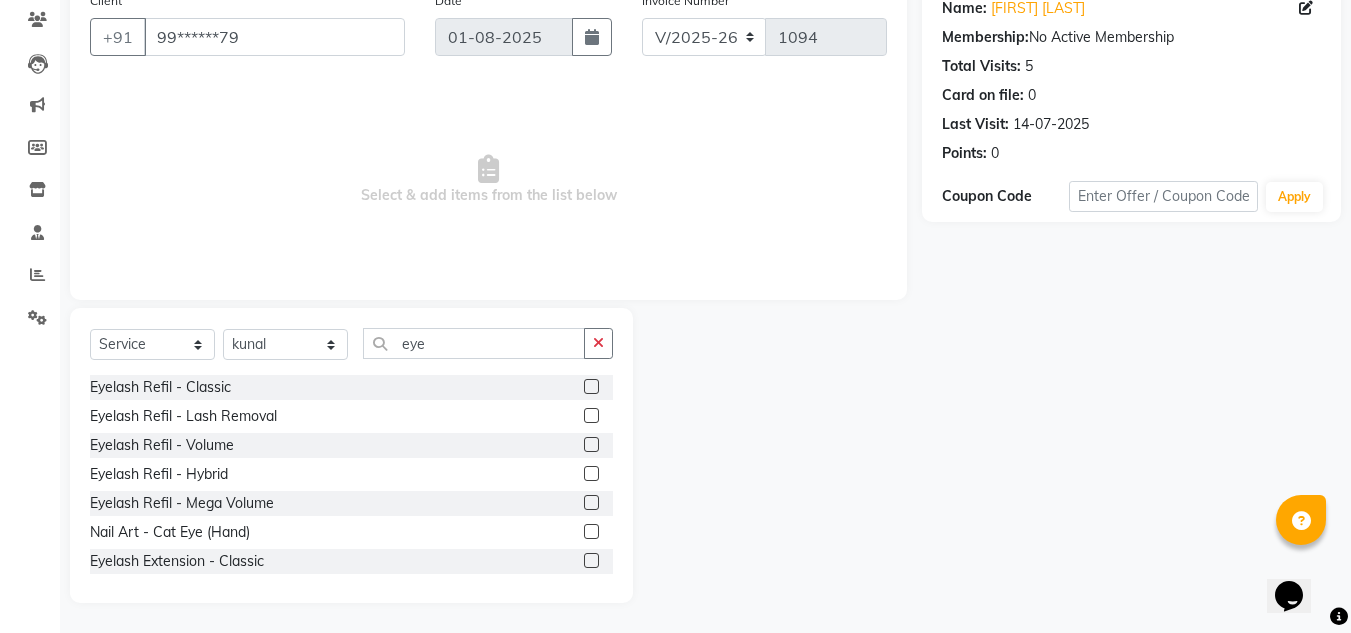 click 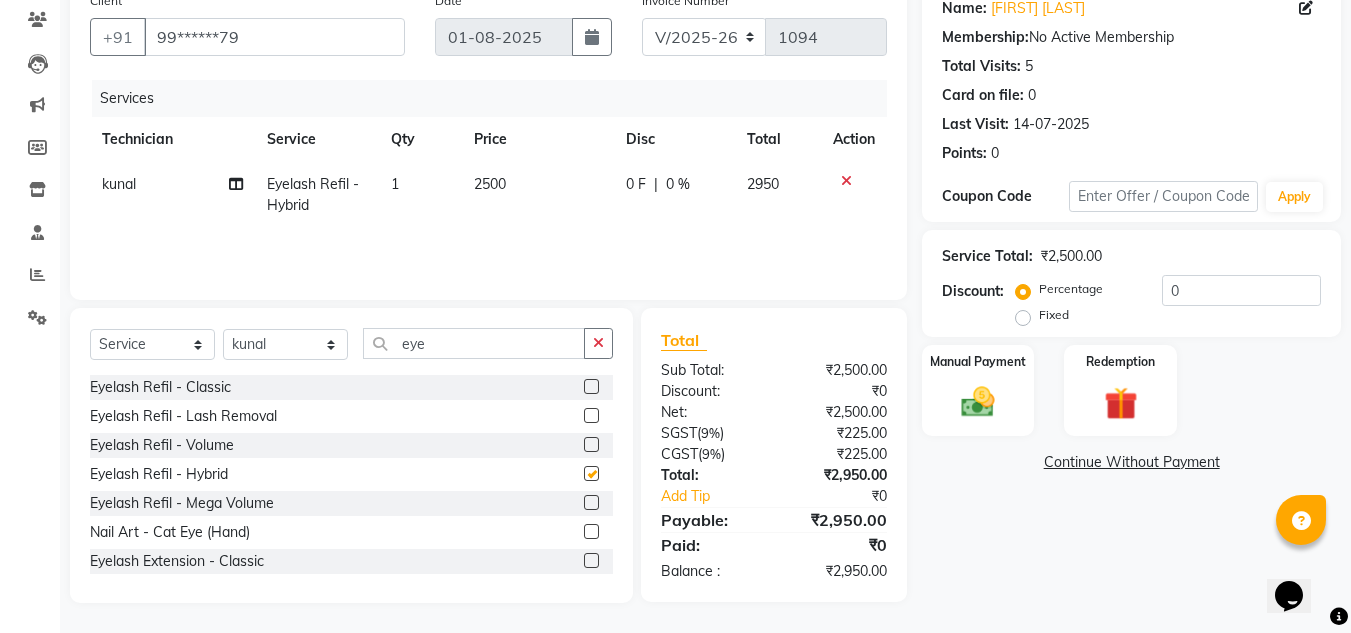 checkbox on "false" 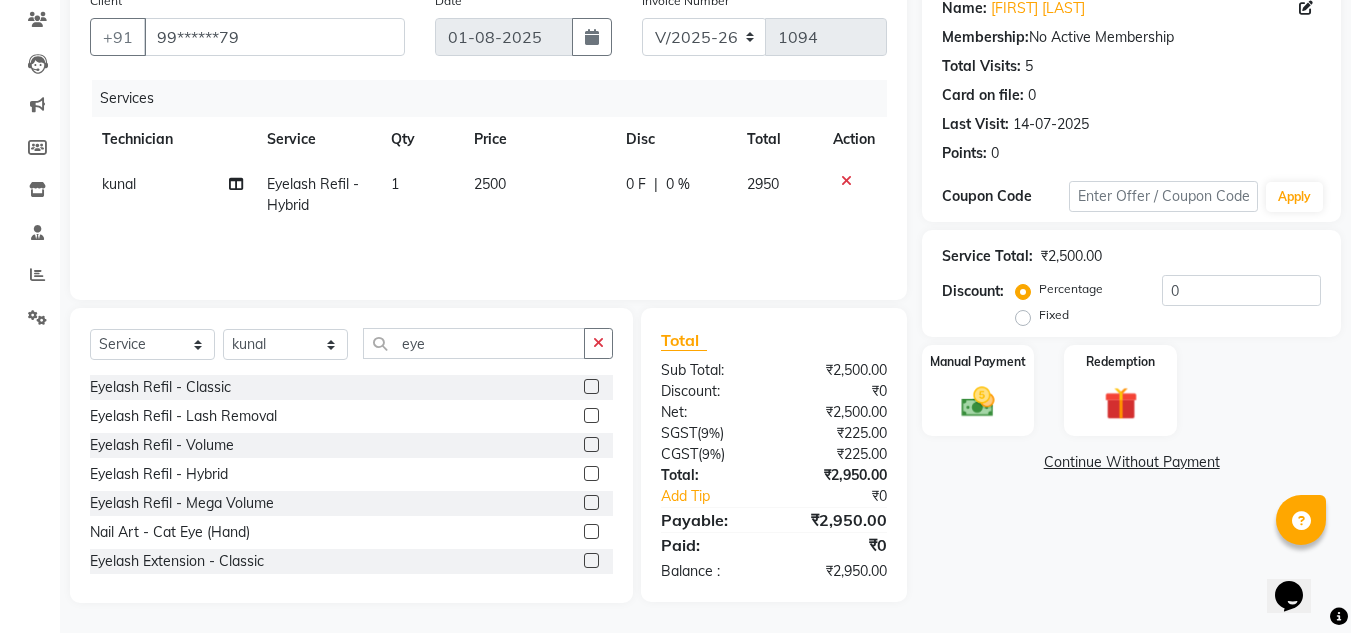 click on "Continue Without Payment" 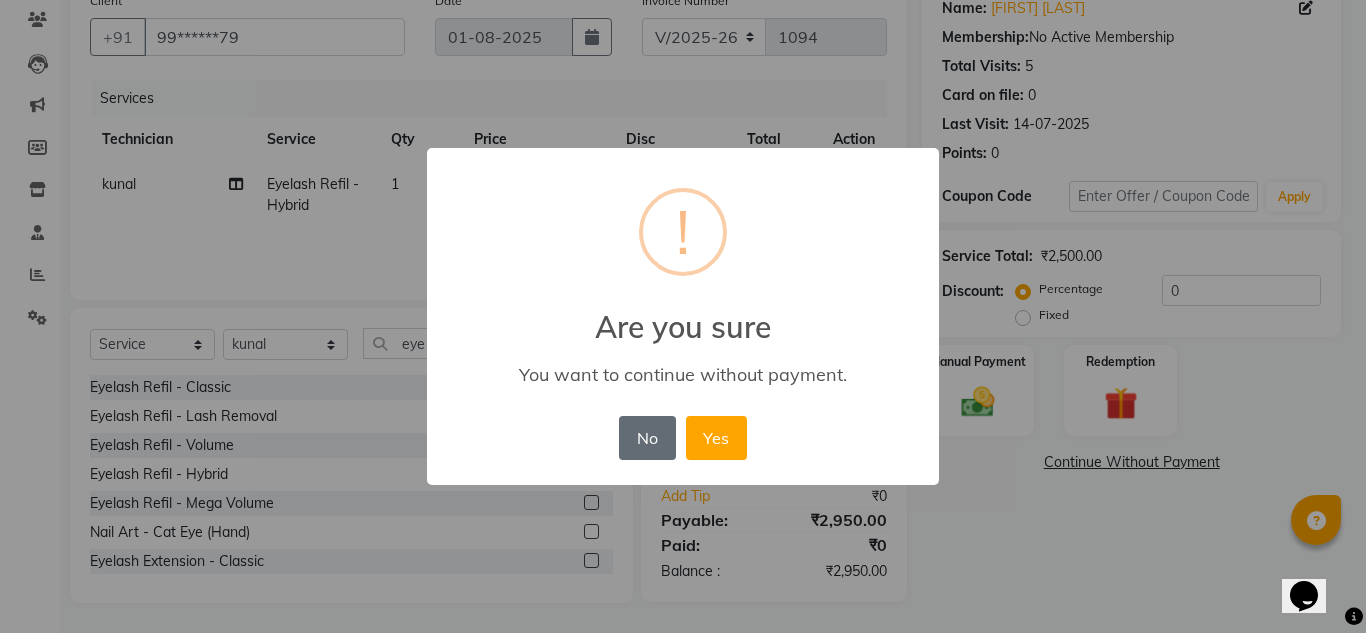 click on "No" at bounding box center [647, 438] 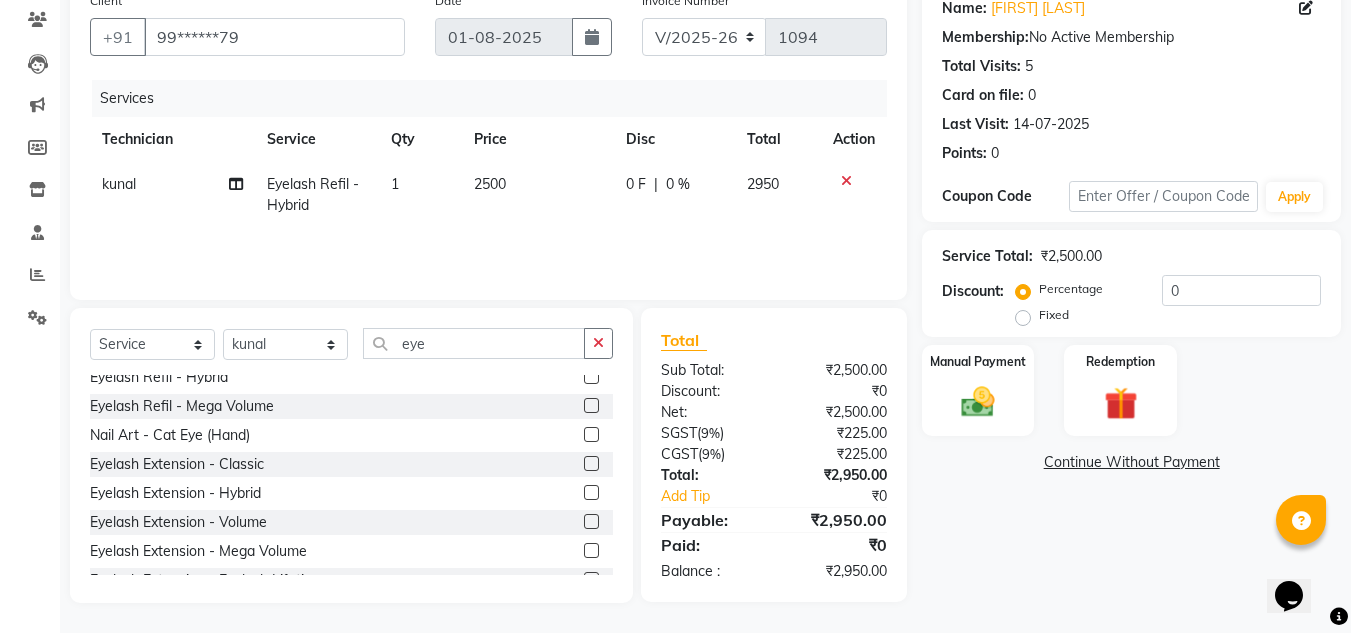 scroll, scrollTop: 120, scrollLeft: 0, axis: vertical 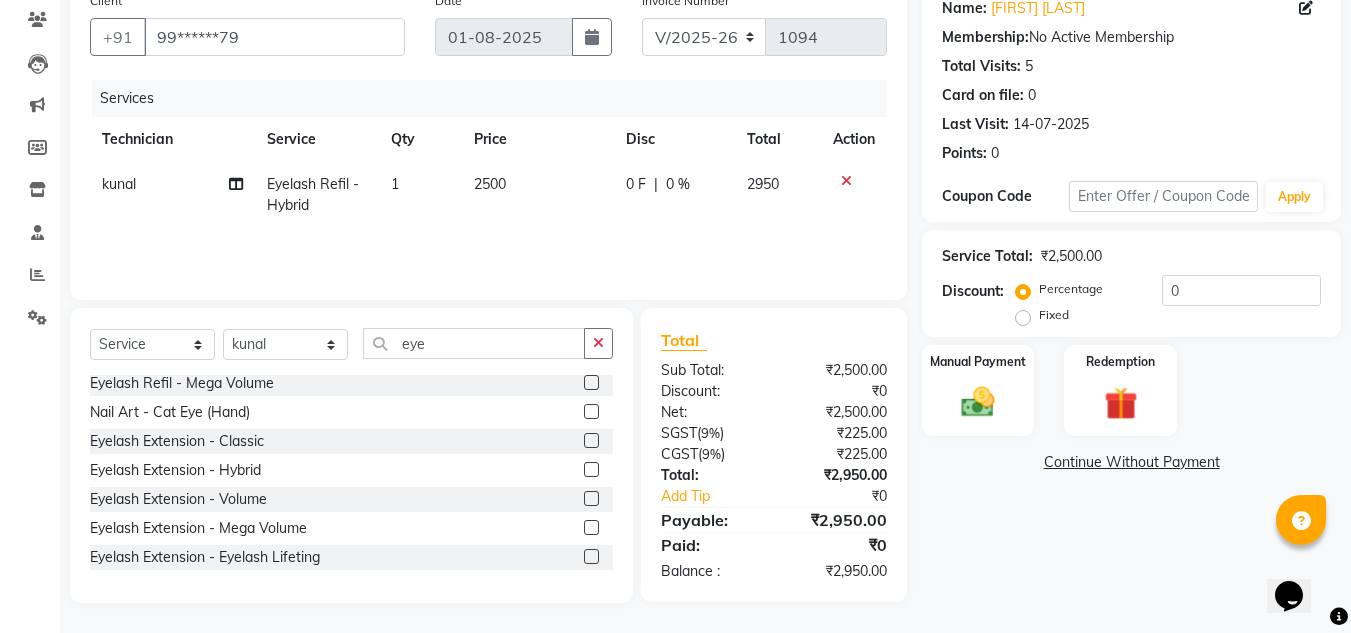 click 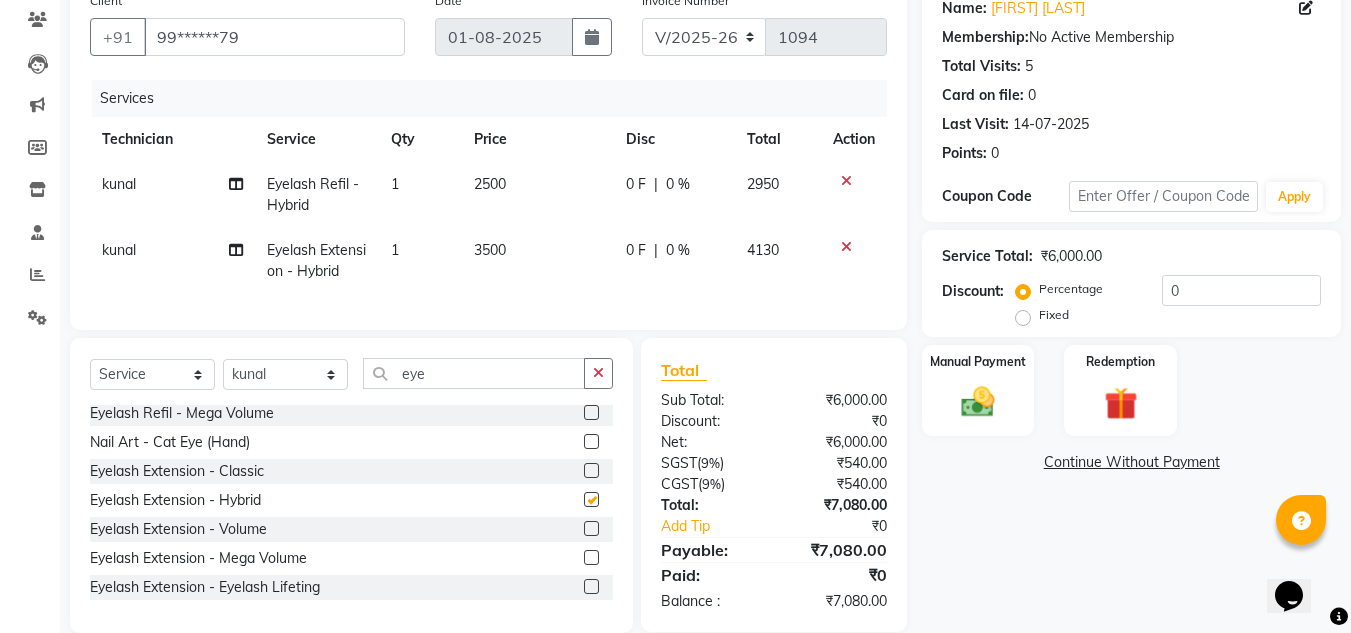 checkbox on "false" 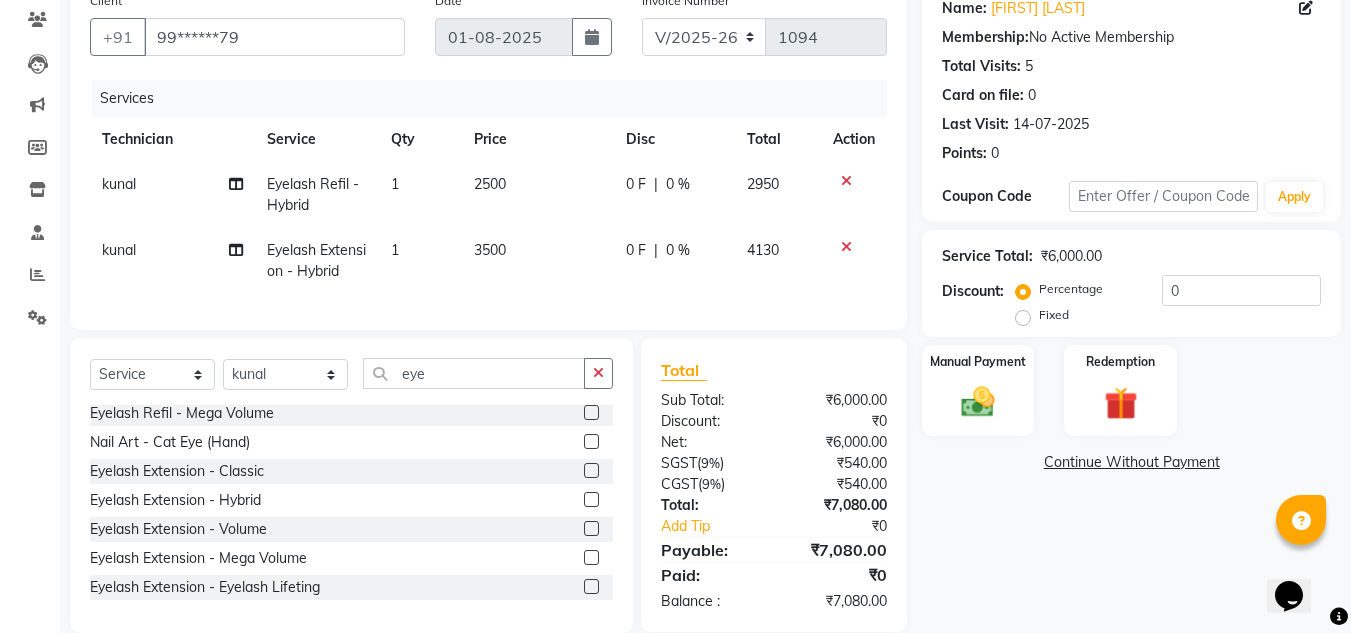 click 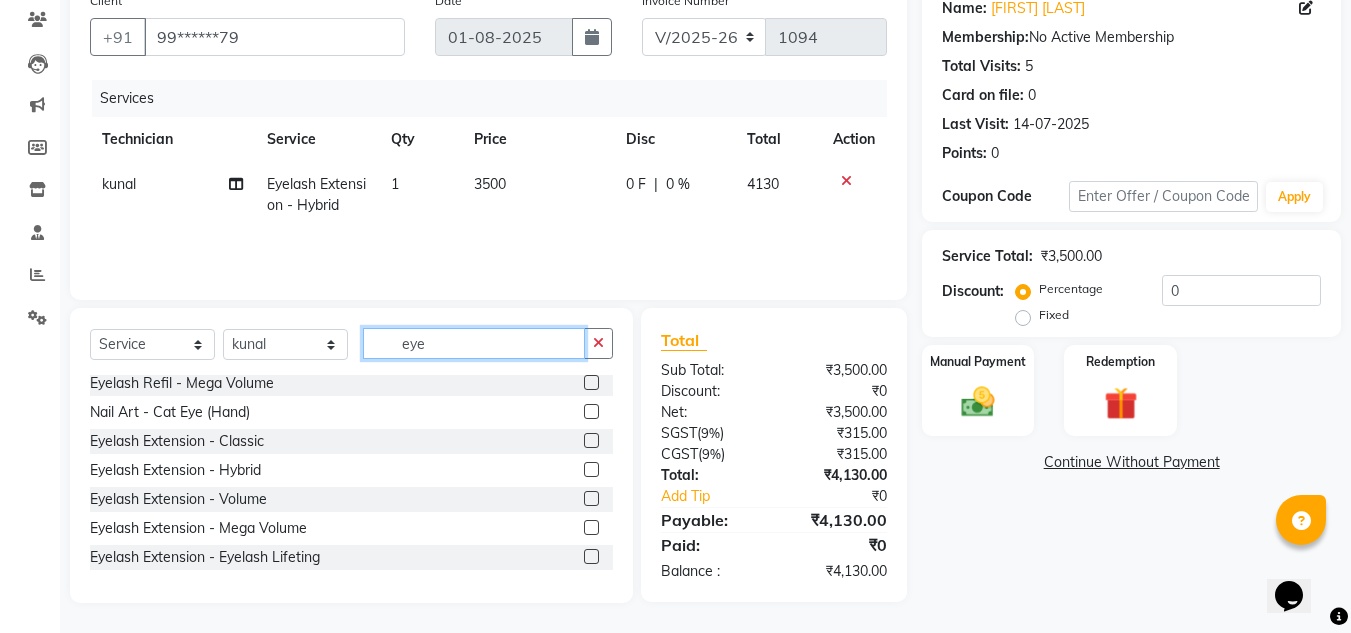 click on "eye" 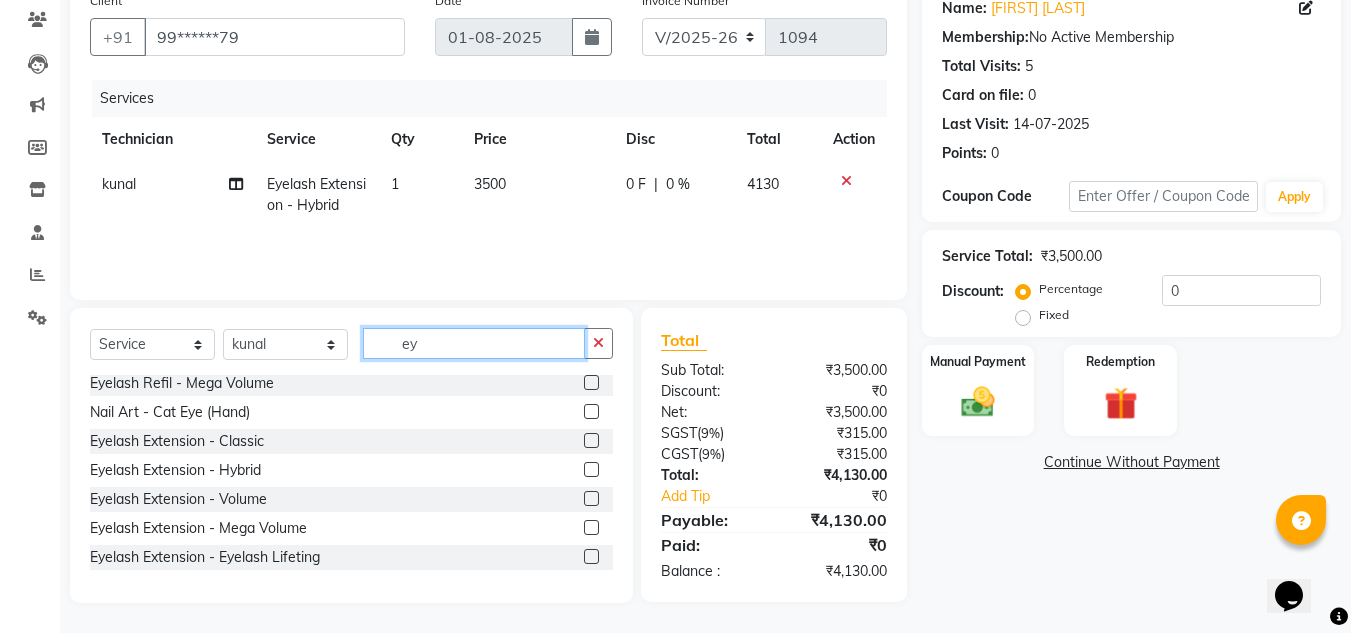 type on "e" 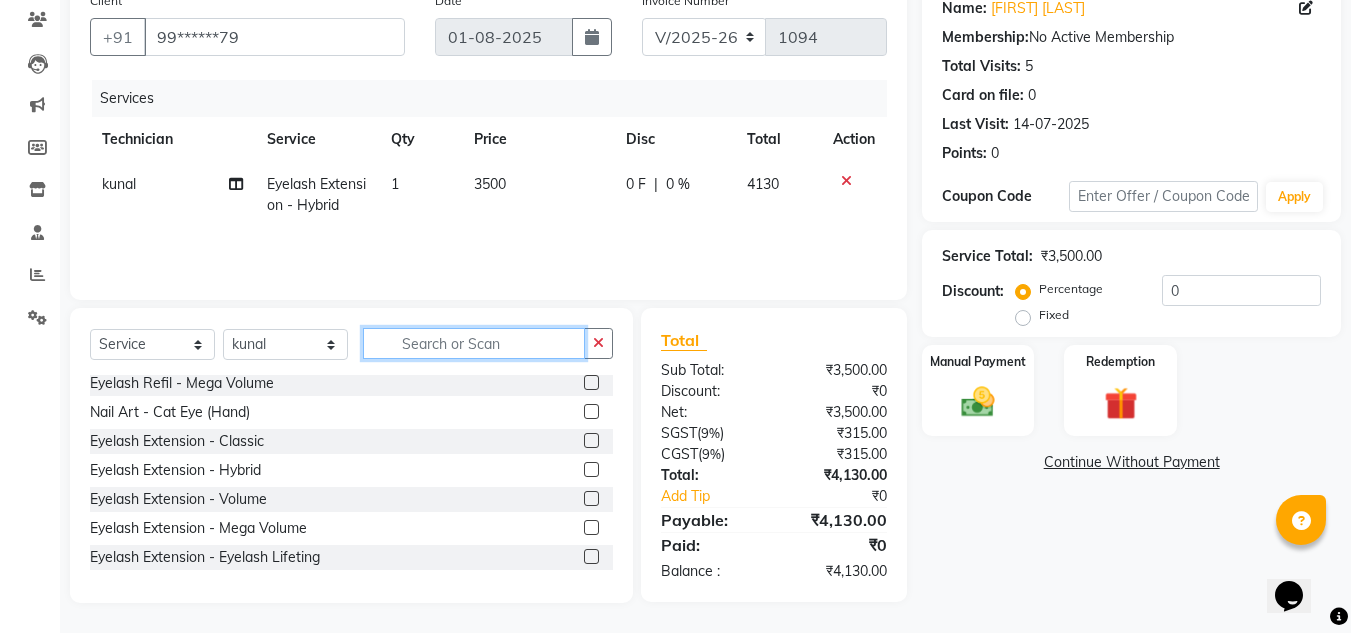 scroll, scrollTop: 1250, scrollLeft: 0, axis: vertical 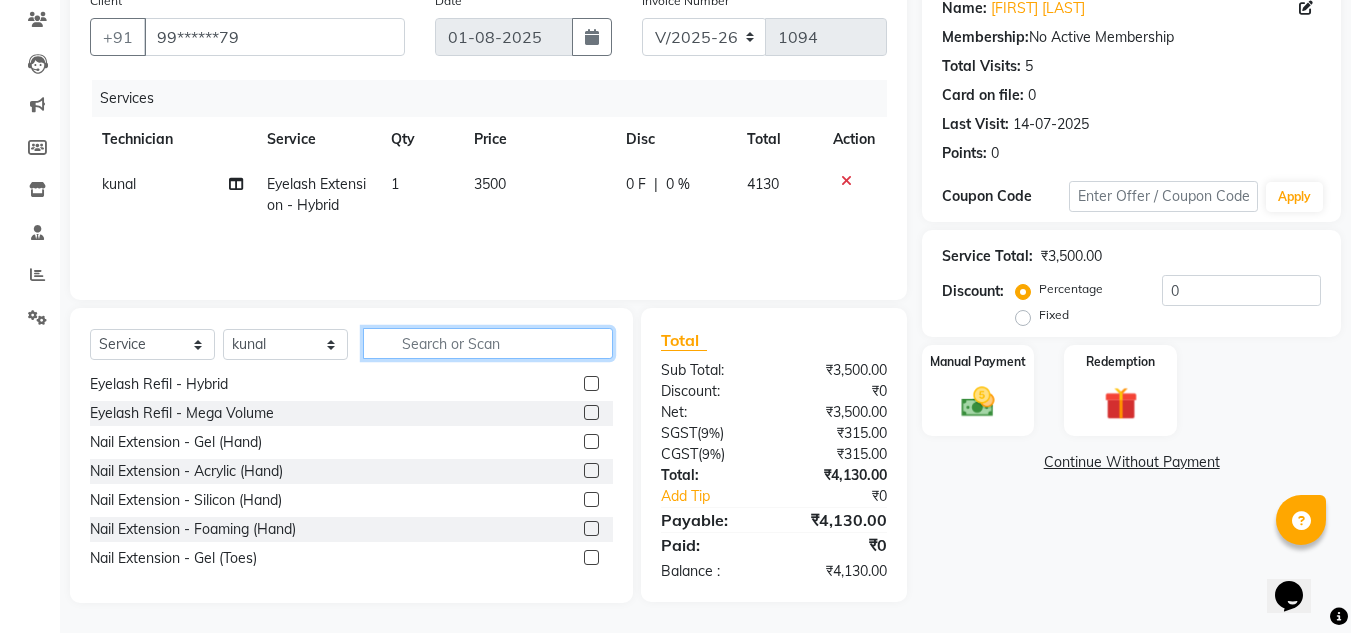 type 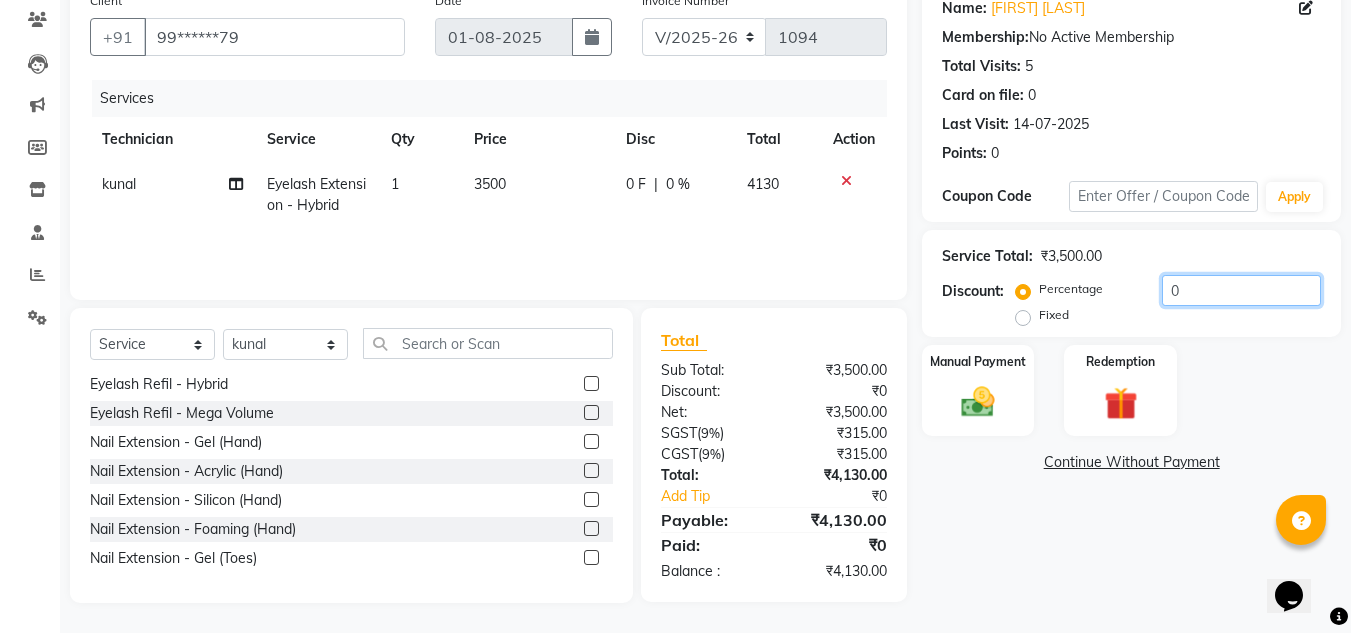 click on "0" 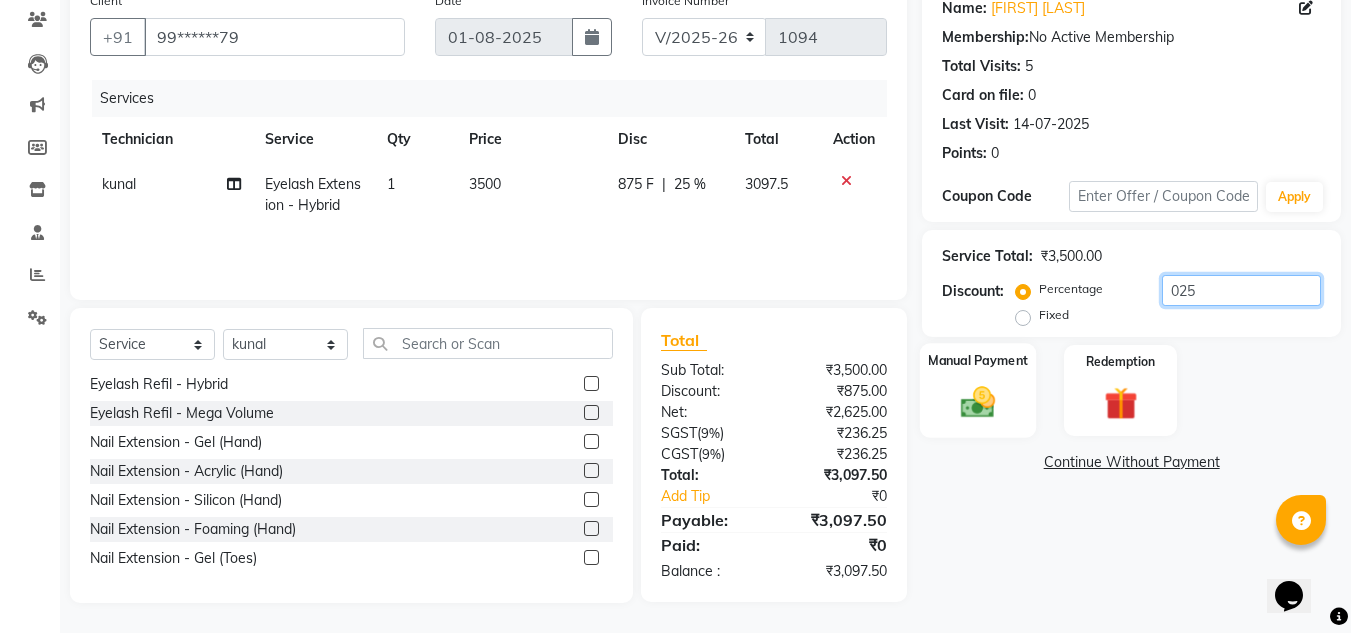 type on "025" 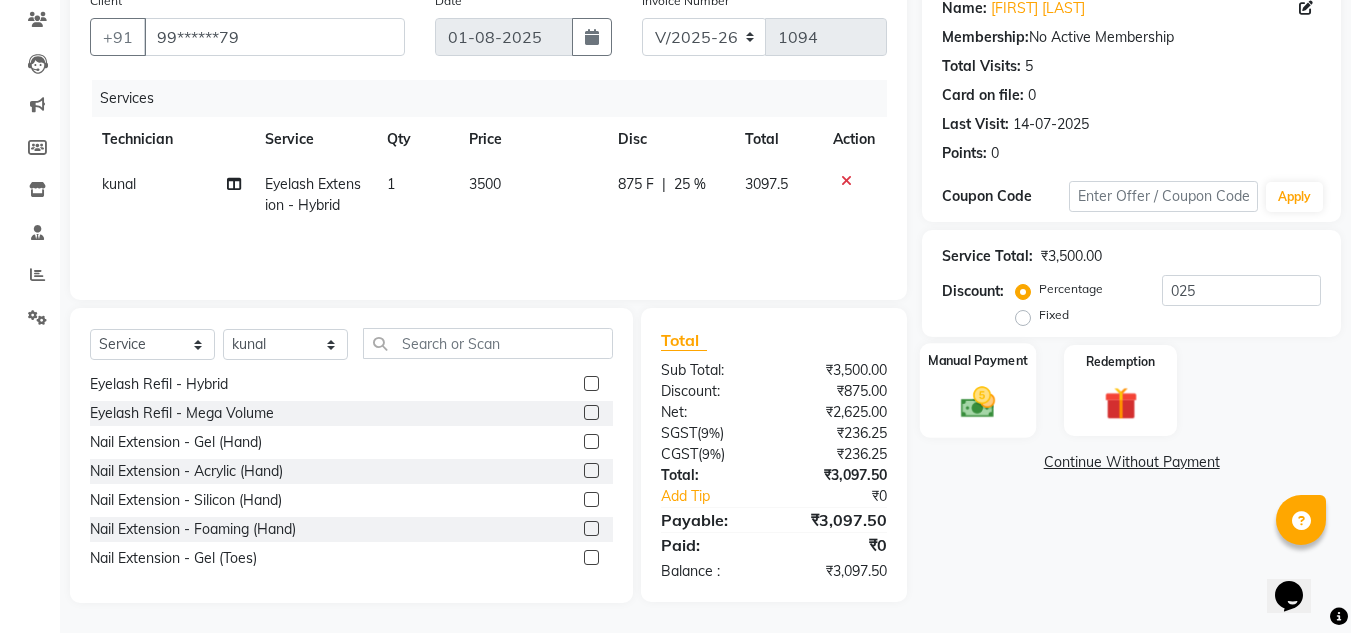 click on "Manual Payment" 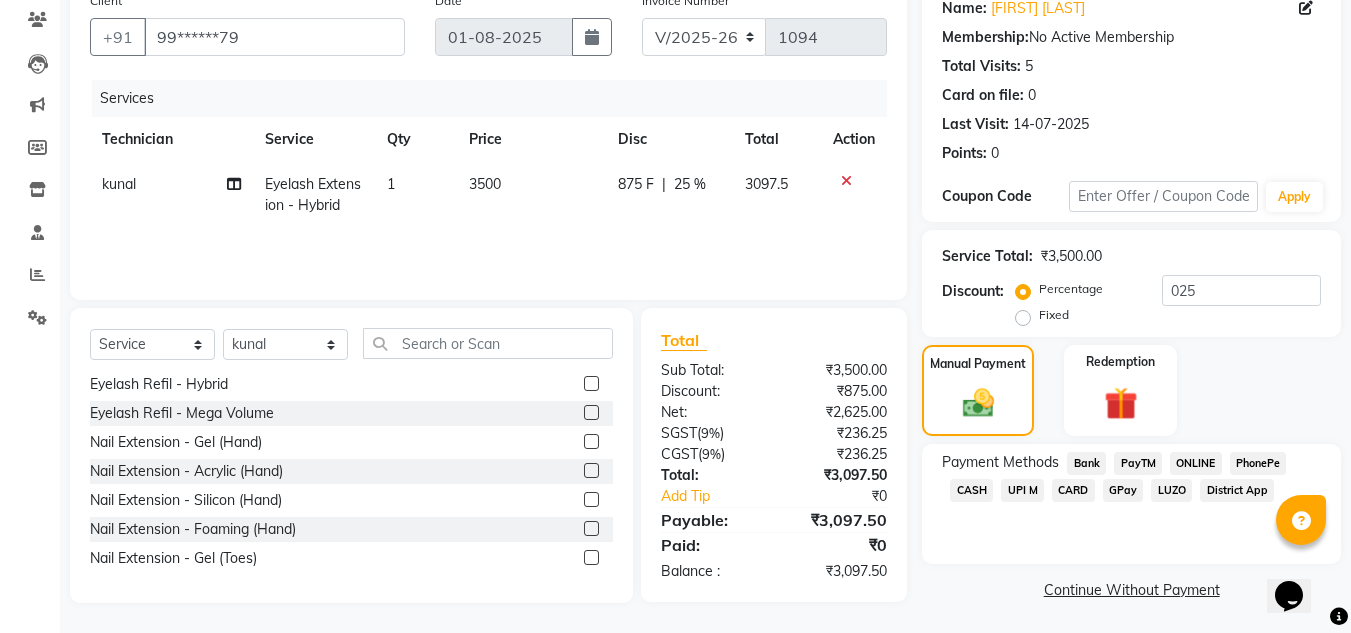 click on "ONLINE" 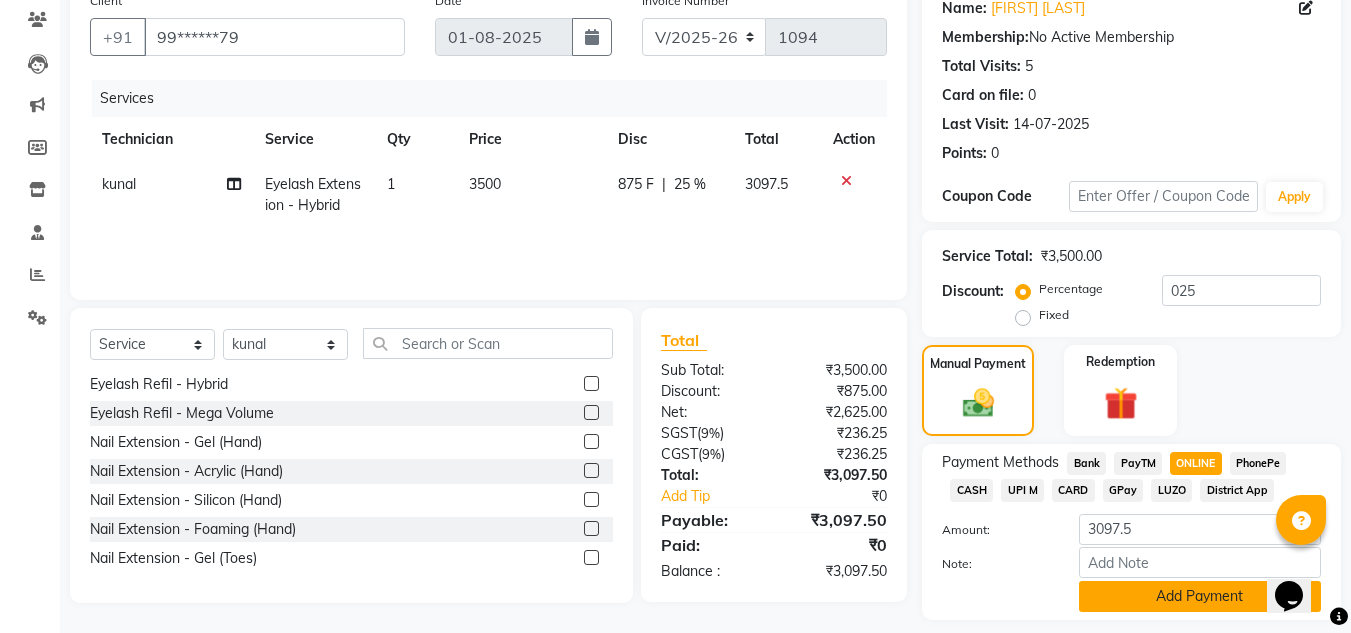 click on "Add Payment" 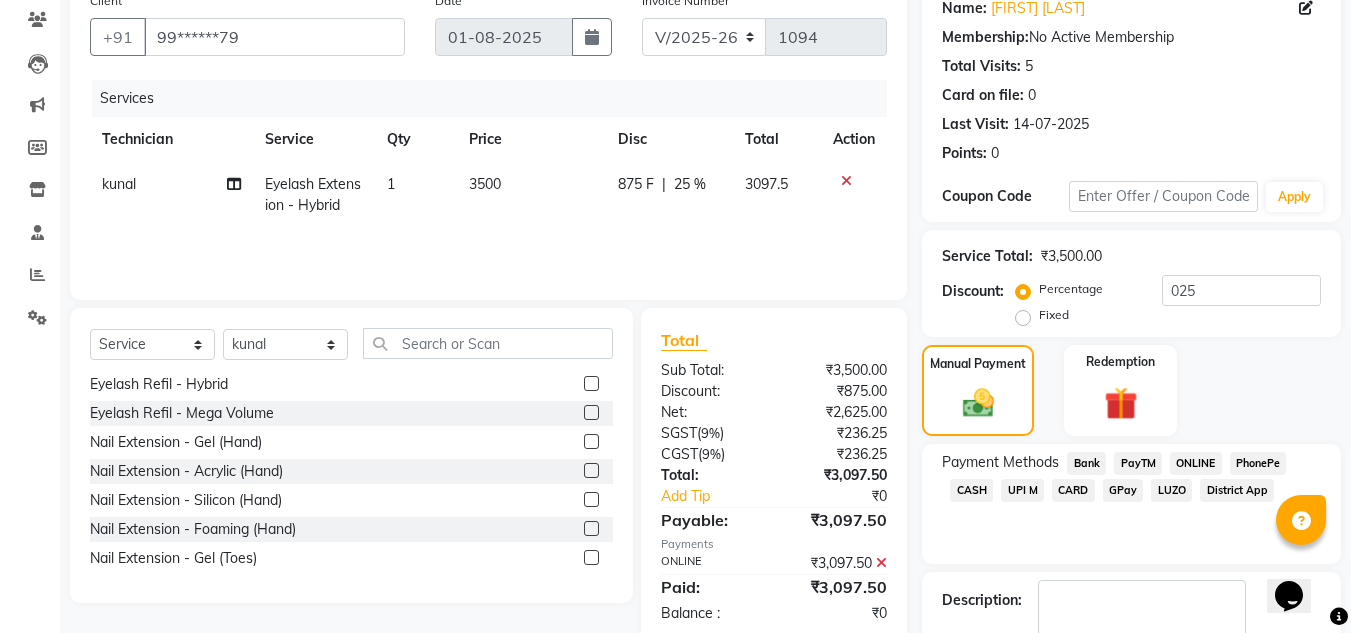 scroll, scrollTop: 283, scrollLeft: 0, axis: vertical 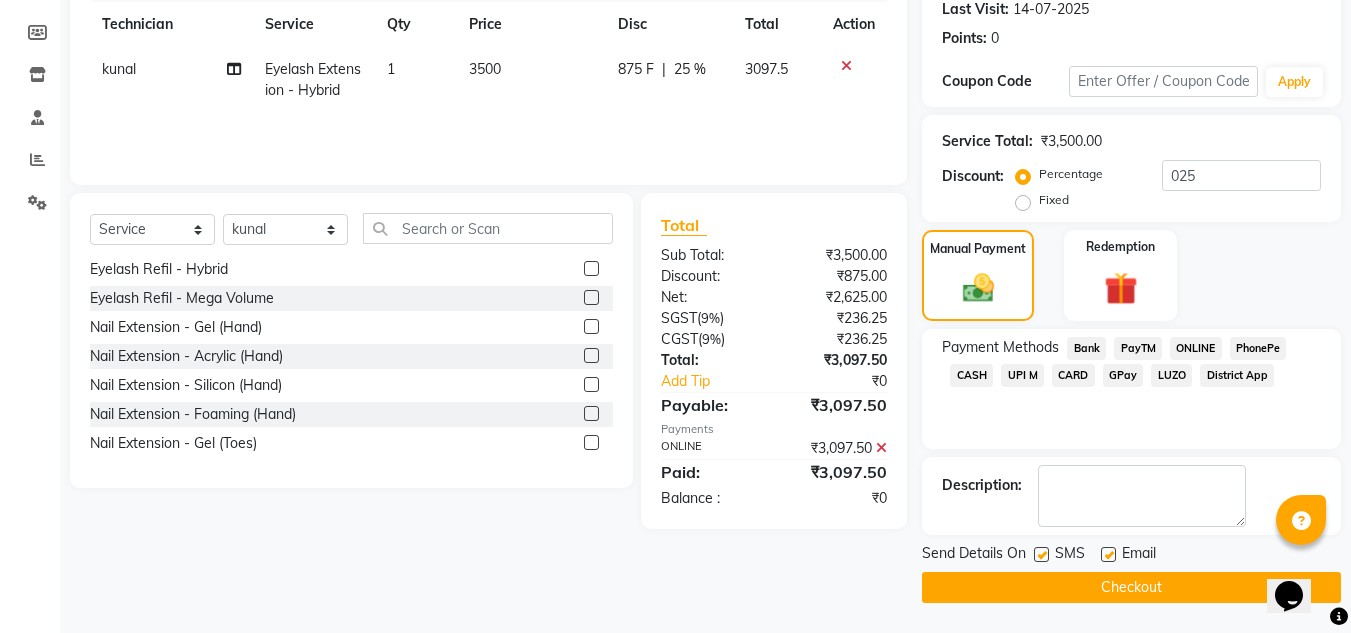 click on "Checkout" 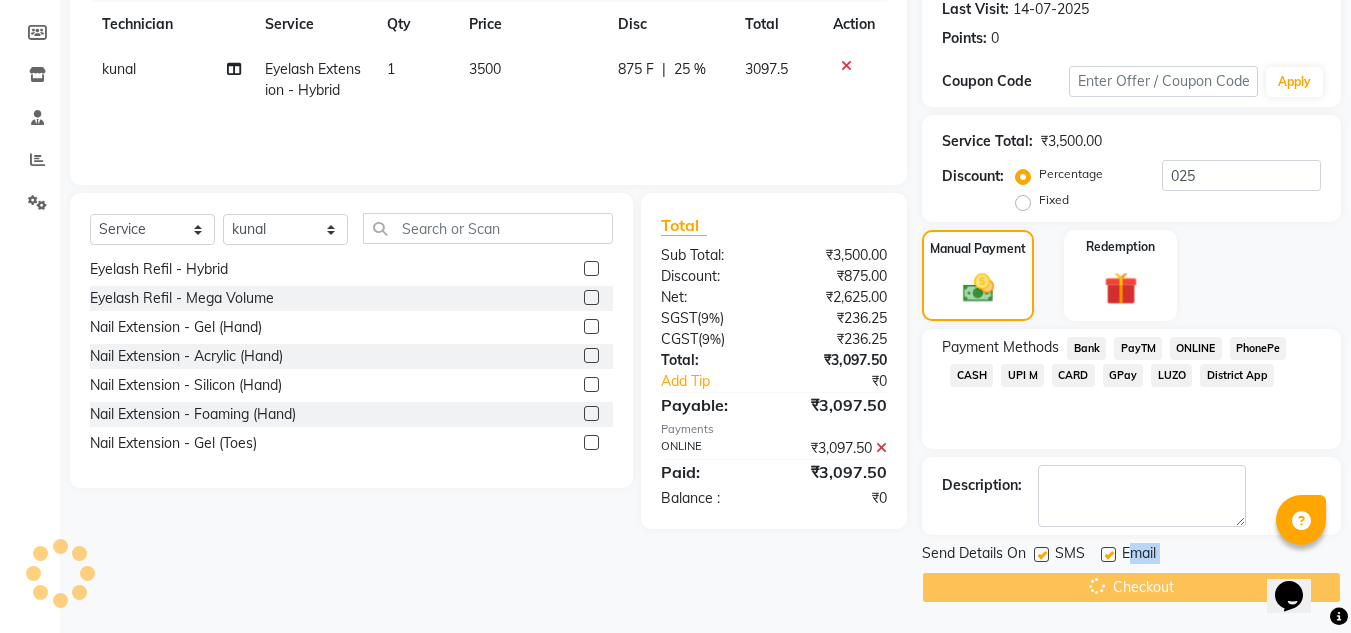 drag, startPoint x: 1159, startPoint y: 586, endPoint x: 991, endPoint y: 514, distance: 182.77855 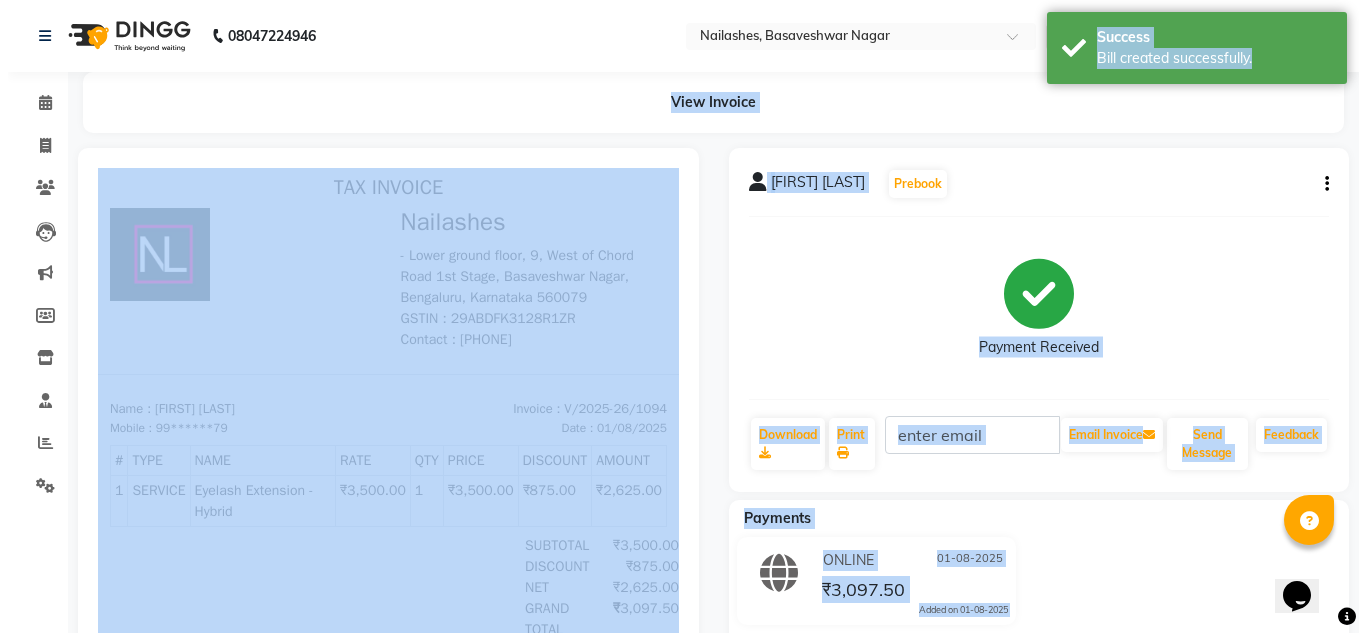 scroll, scrollTop: 0, scrollLeft: 0, axis: both 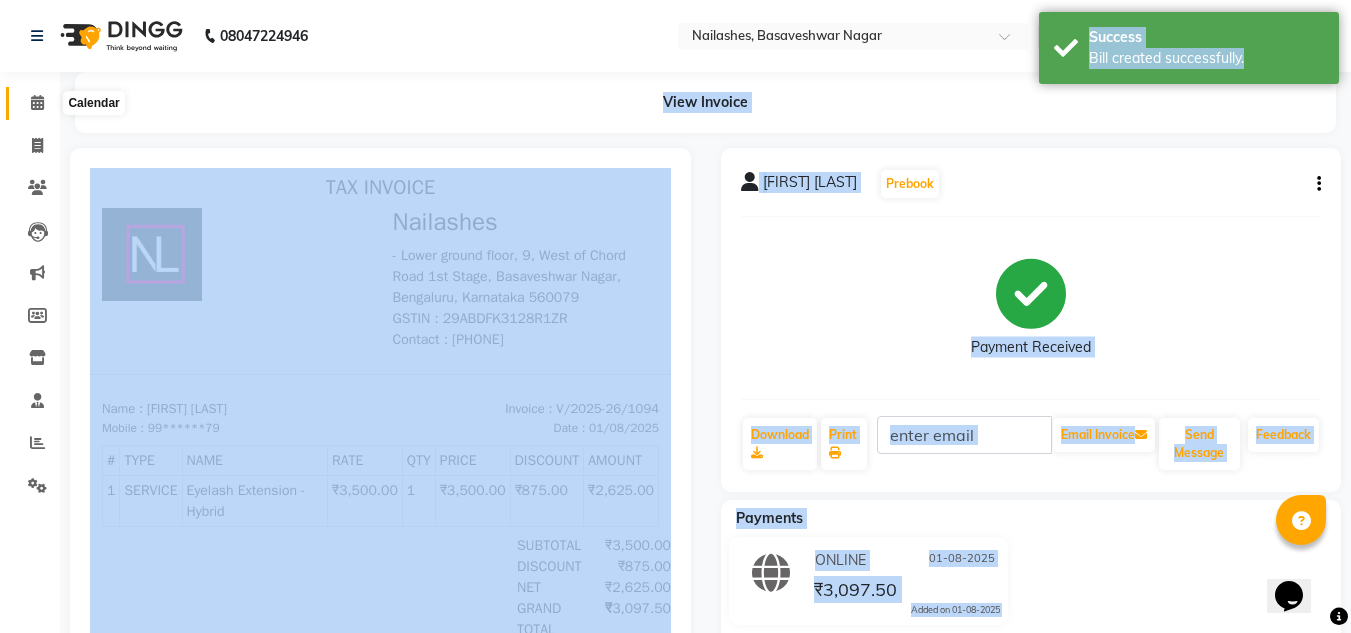 click 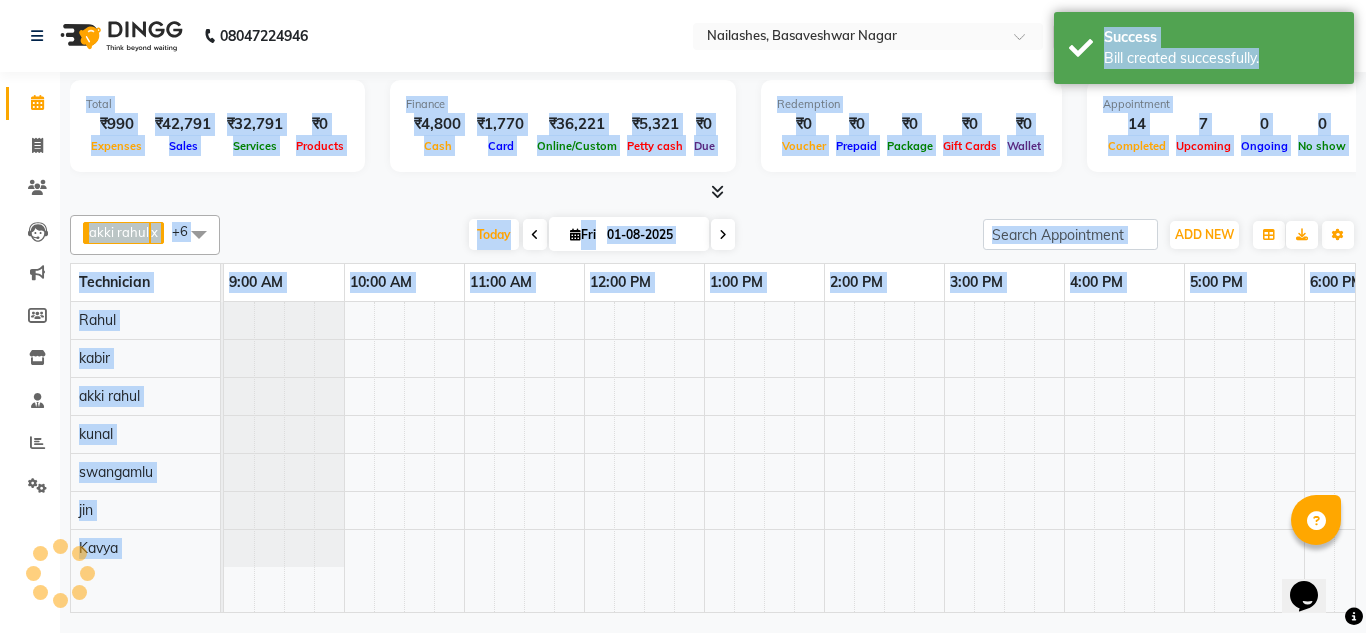 scroll, scrollTop: 0, scrollLeft: 0, axis: both 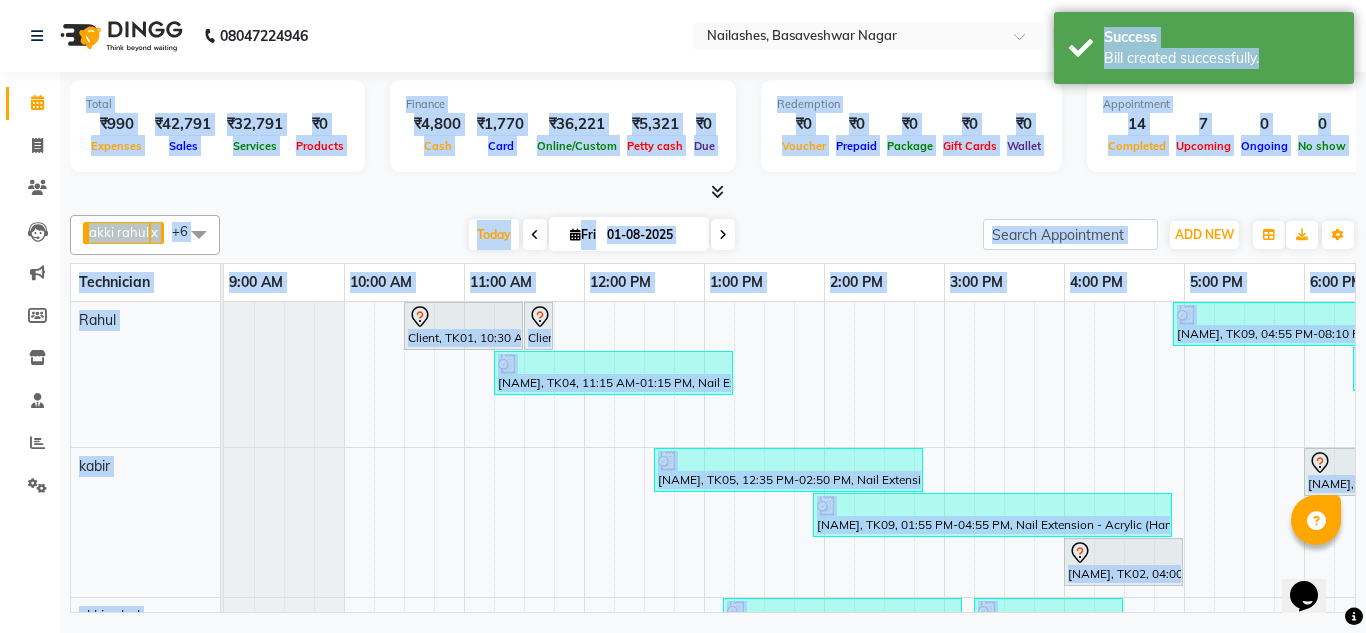 click at bounding box center [713, 192] 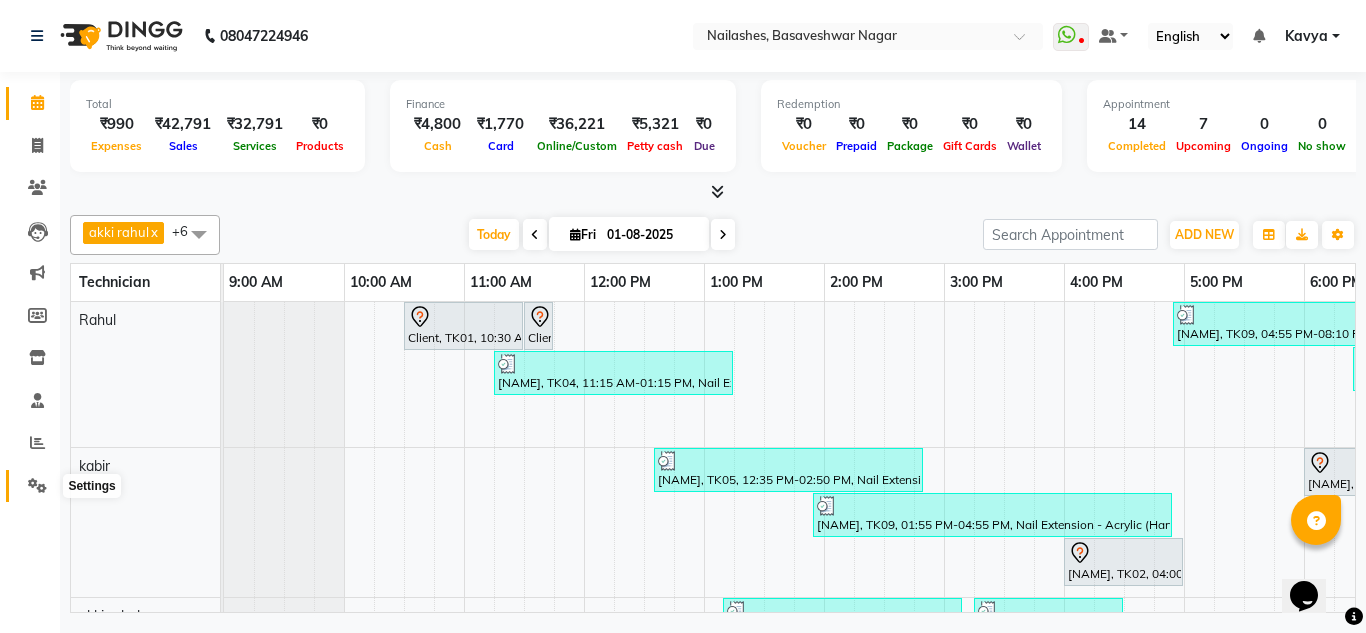 click 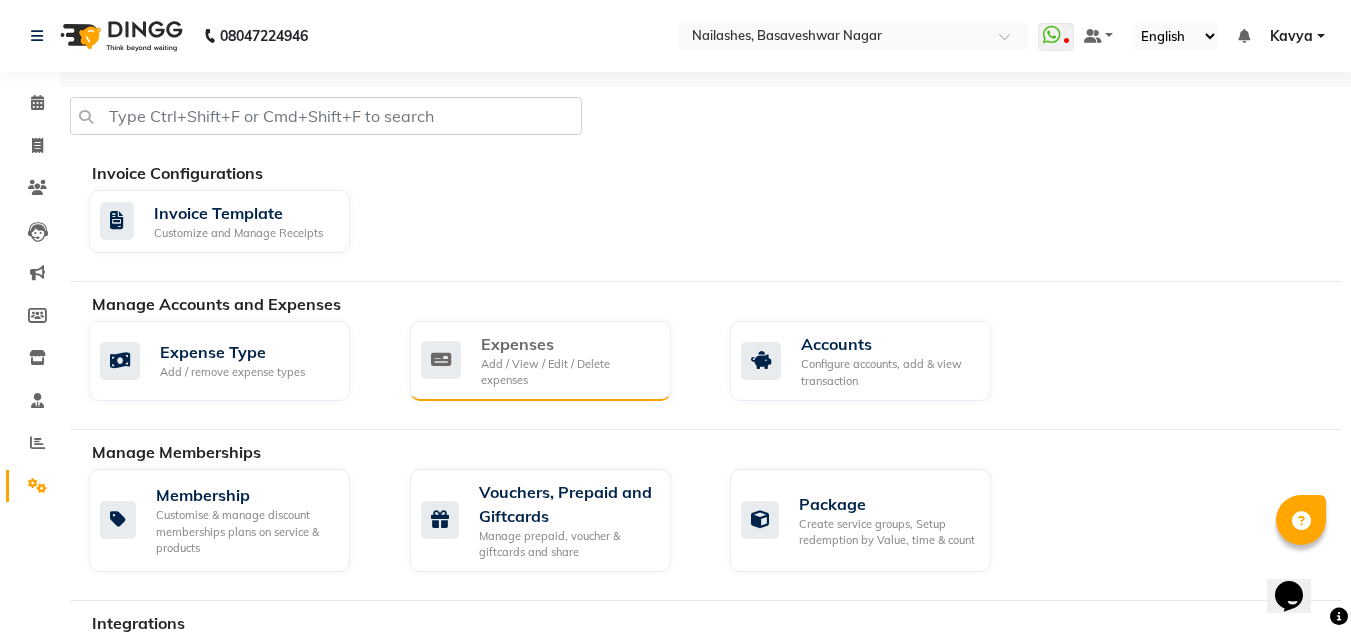 click on "Add / View / Edit / Delete expenses" 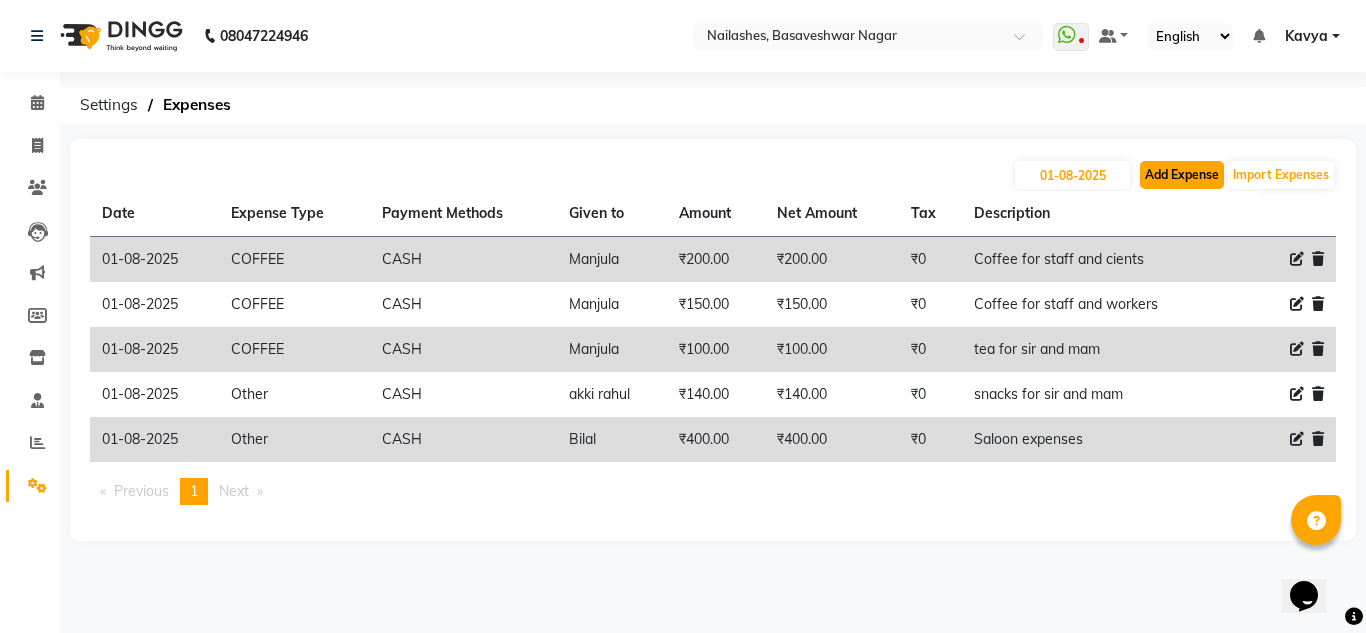 click on "Add Expense" 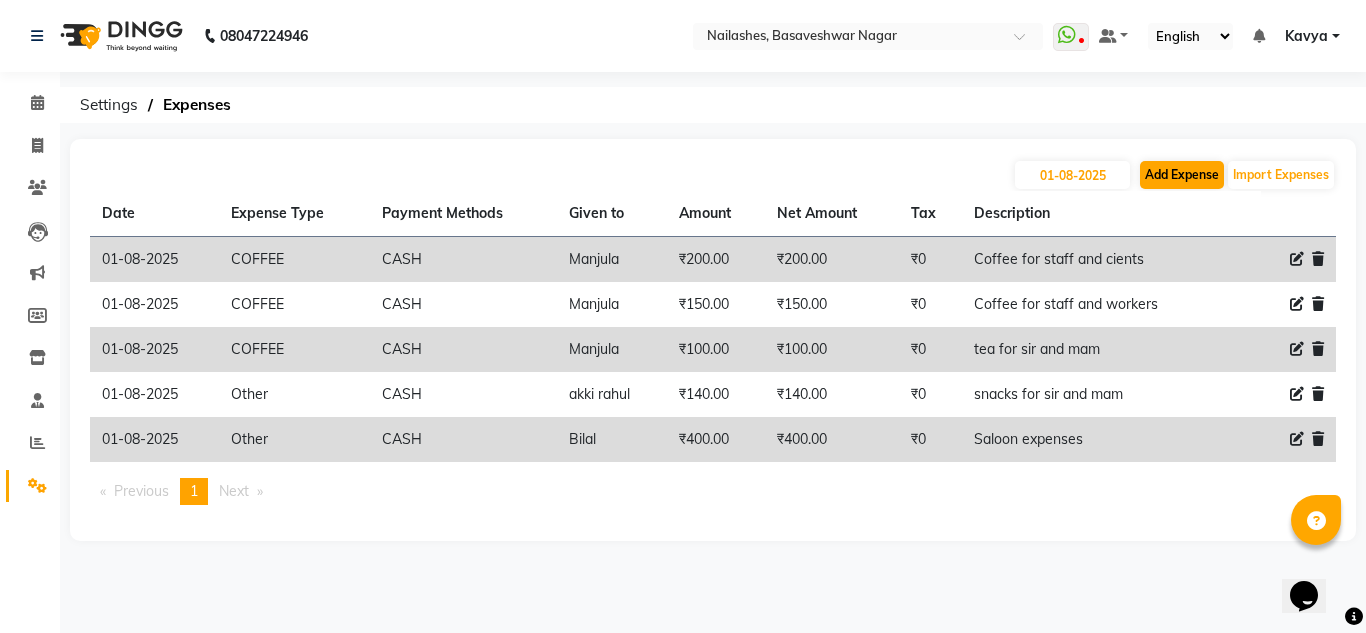 select on "1" 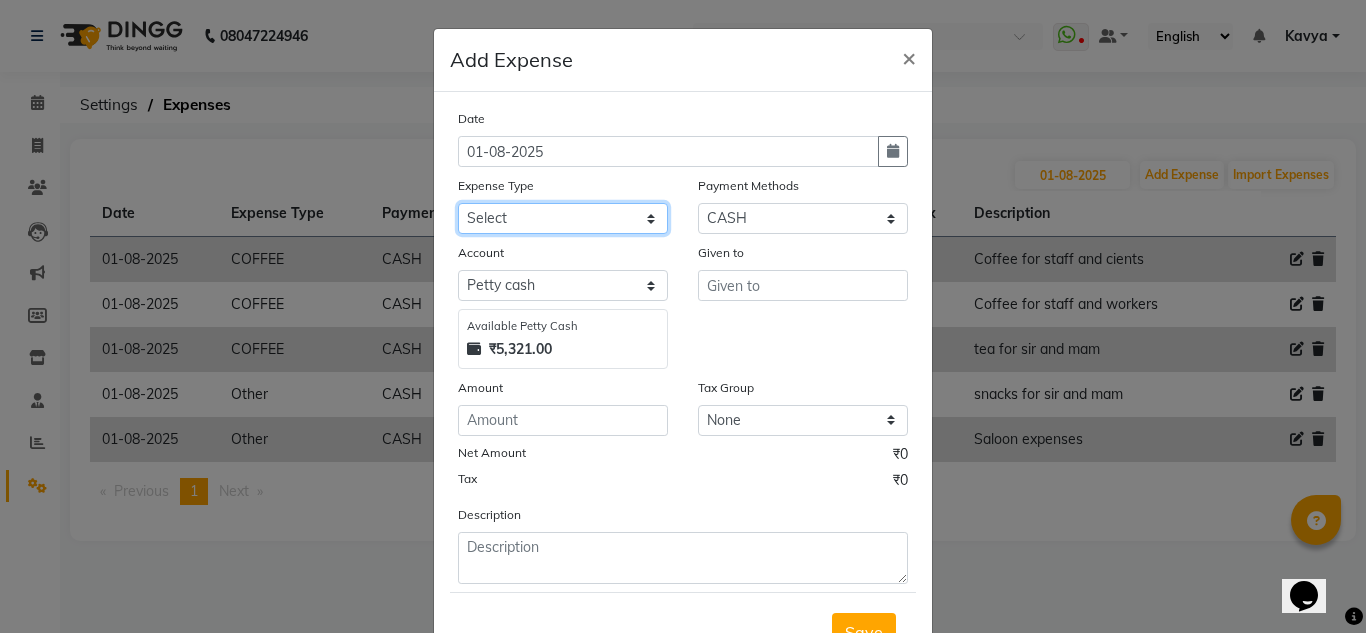 click on "Select acetone Advance Salary bank deposite BBMP Beauty products Bed charges BIRTHDAY CAKE Bonus Carpenter CASH EXPENSE VOUCHER Cash handover chocolate for store cleaning things Client Refreshment coconut water for clients COFFEE coffee cup coffee powder Commission Conveyance Cotton Courier decoration Diesel for generator Donation Drinking Water Electricity Eyelashes return Face mask floor cleaner flowers daily garbage generator diesel green tea GST handover HANDWASH House Keeping Material House keeping Salary Incentive Internet Bill juice LAUNDRY Maintainance Marketing Medical Membership Milk Milk miscelleneous Naturals salon NEWSPAPER O T Other Pantry PETROL Phone Bill Plants plumber pooja items Porter priest Product Purchase product return Product sale puja items RAPIDO Refund Rent Shop Rent Staff Accommodation Royalty Salary Staff cab charges Staff dinner Staff Flight Ticket Staff  Hiring from another Branch Staff Snacks Stationary STORE OPENING CHARGE sugar sweets TEAM DINNER TIPS Tissue Transgender" 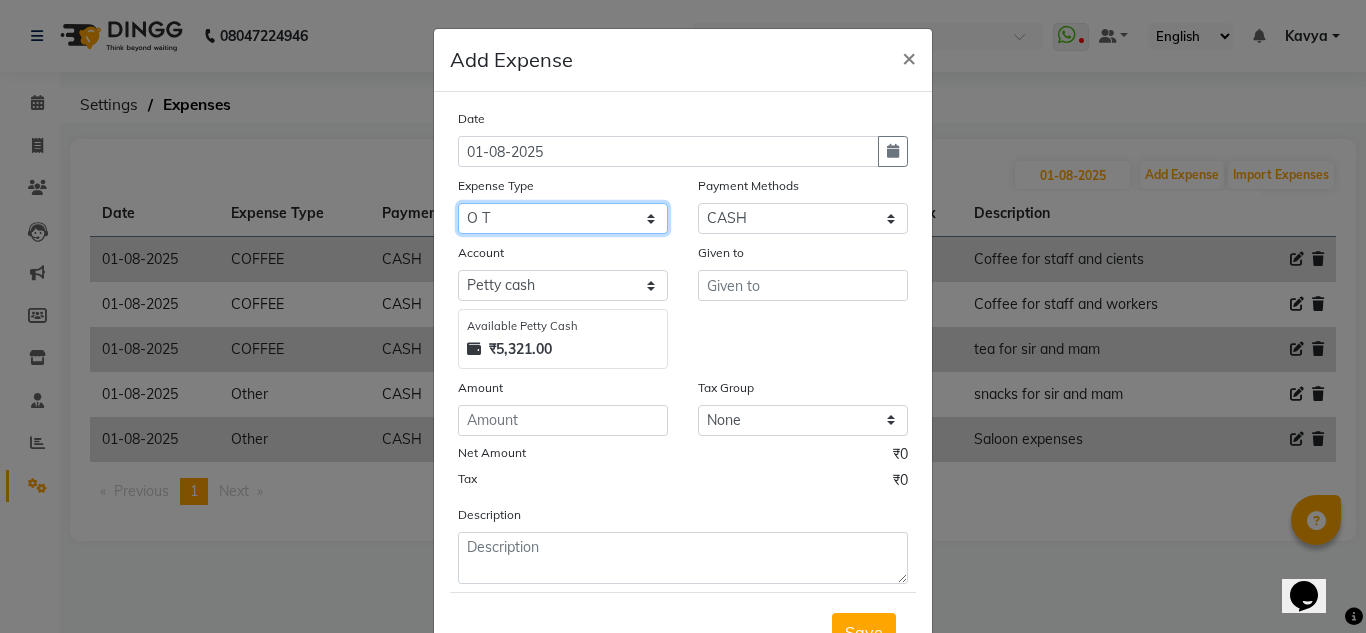 click on "Select acetone Advance Salary bank deposite BBMP Beauty products Bed charges BIRTHDAY CAKE Bonus Carpenter CASH EXPENSE VOUCHER Cash handover chocolate for store cleaning things Client Refreshment coconut water for clients COFFEE coffee cup coffee powder Commission Conveyance Cotton Courier decoration Diesel for generator Donation Drinking Water Electricity Eyelashes return Face mask floor cleaner flowers daily garbage generator diesel green tea GST handover HANDWASH House Keeping Material House keeping Salary Incentive Internet Bill juice LAUNDRY Maintainance Marketing Medical Membership Milk Milk miscelleneous Naturals salon NEWSPAPER O T Other Pantry PETROL Phone Bill Plants plumber pooja items Porter priest Product Purchase product return Product sale puja items RAPIDO Refund Rent Shop Rent Staff Accommodation Royalty Salary Staff cab charges Staff dinner Staff Flight Ticket Staff  Hiring from another Branch Staff Snacks Stationary STORE OPENING CHARGE sugar sweets TEAM DINNER TIPS Tissue Transgender" 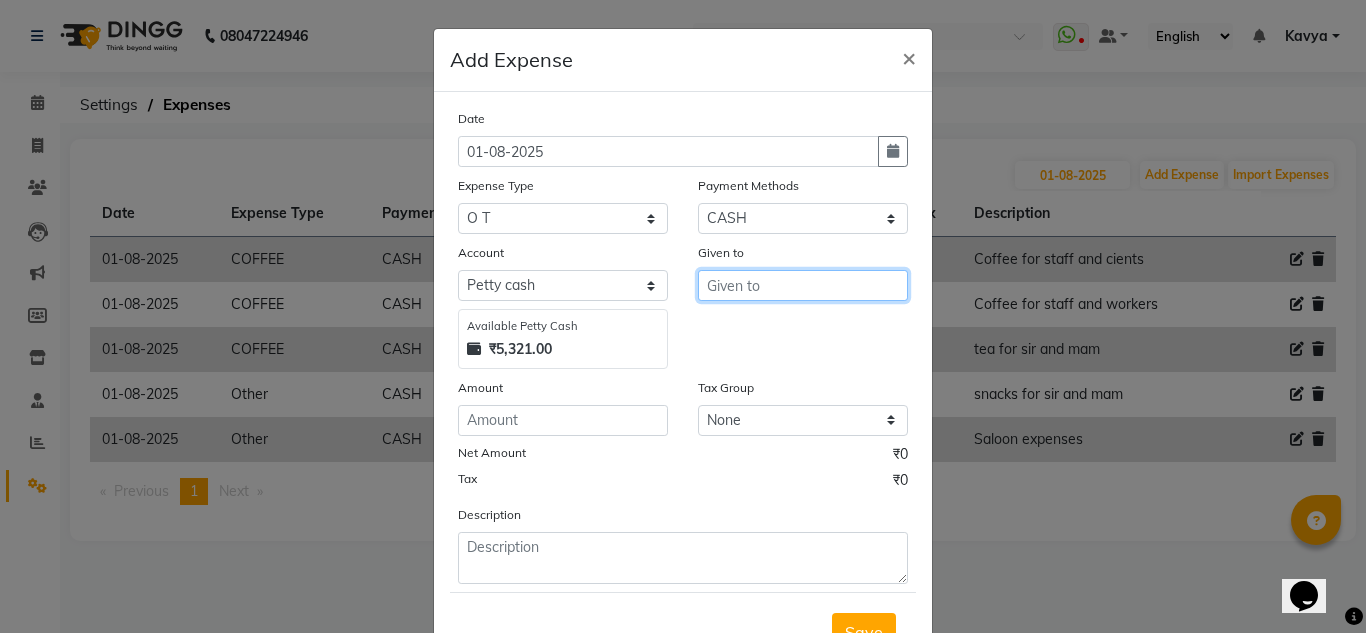click at bounding box center [803, 285] 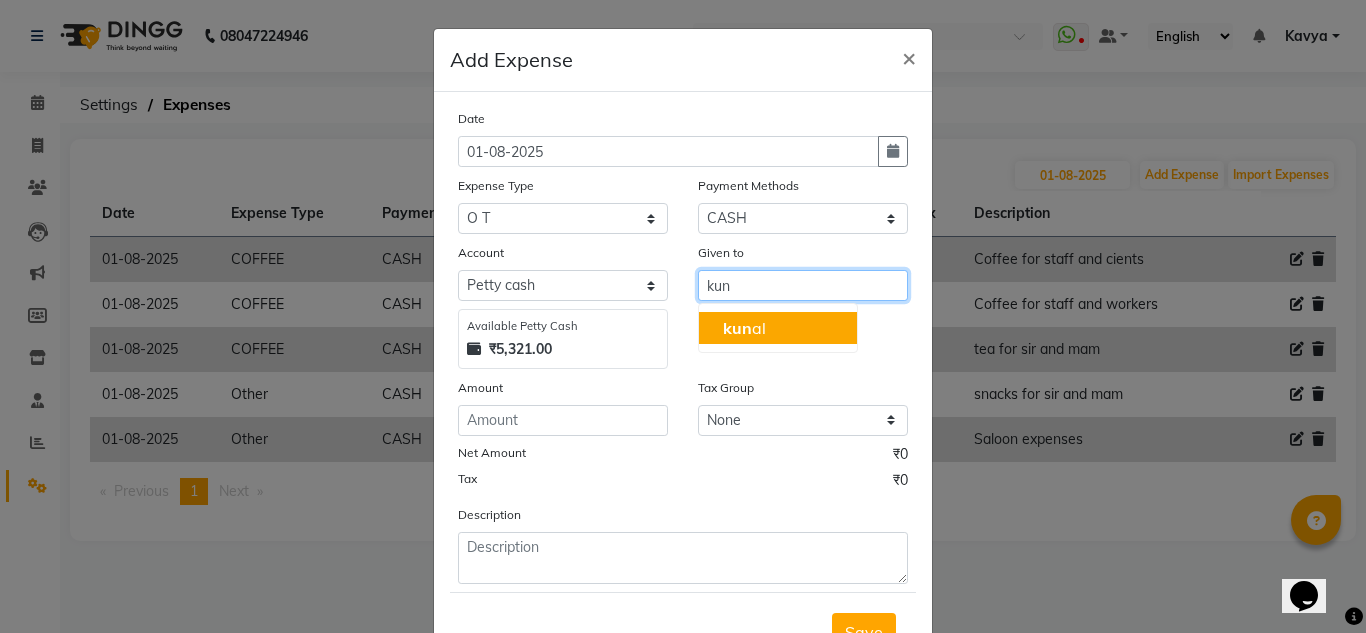 click on "[FIRST]" at bounding box center (778, 328) 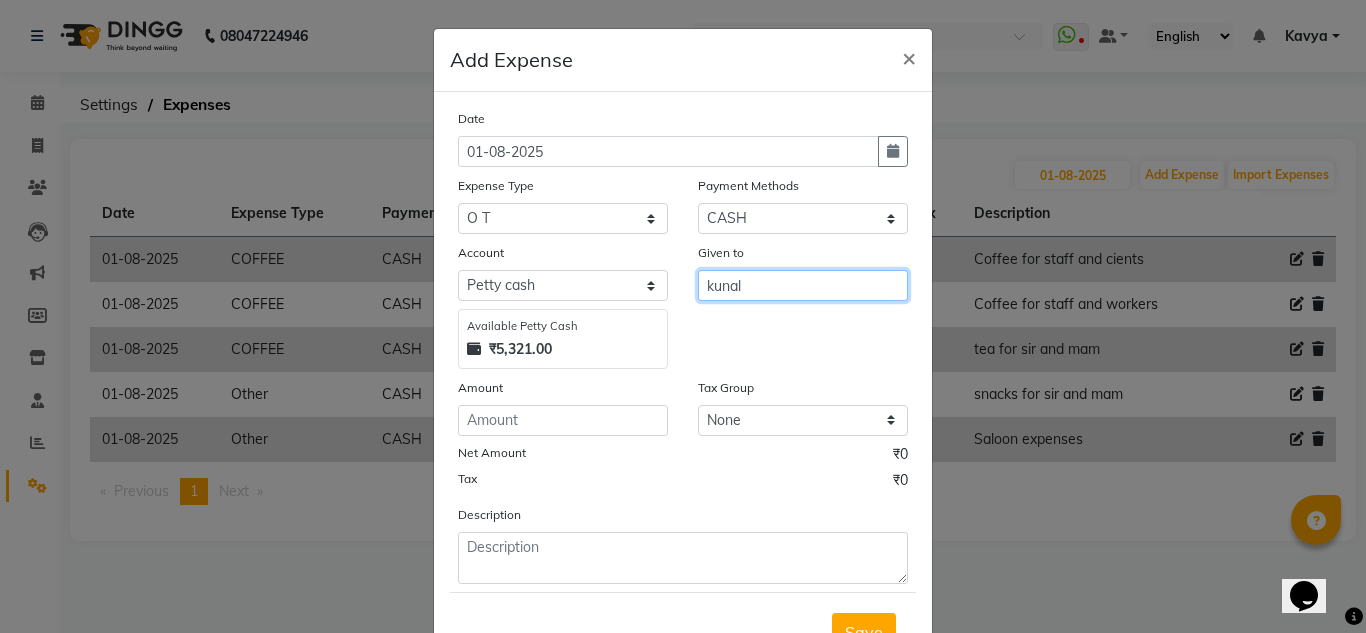 type on "kunal" 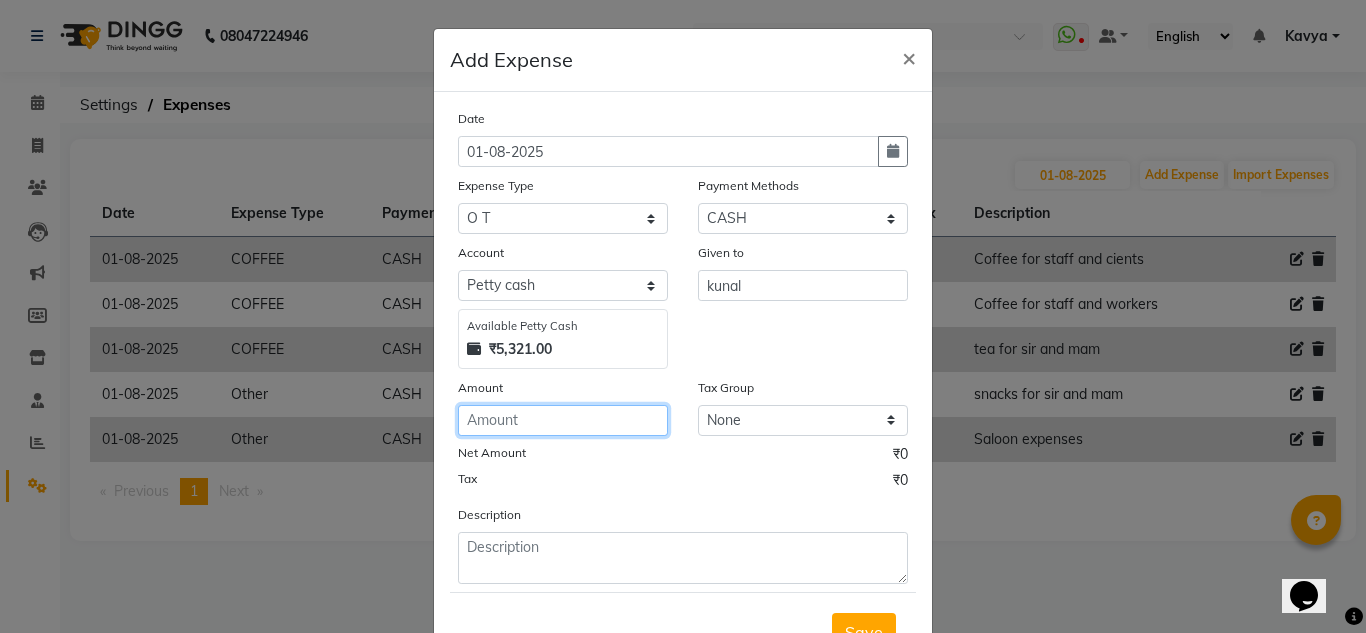 click 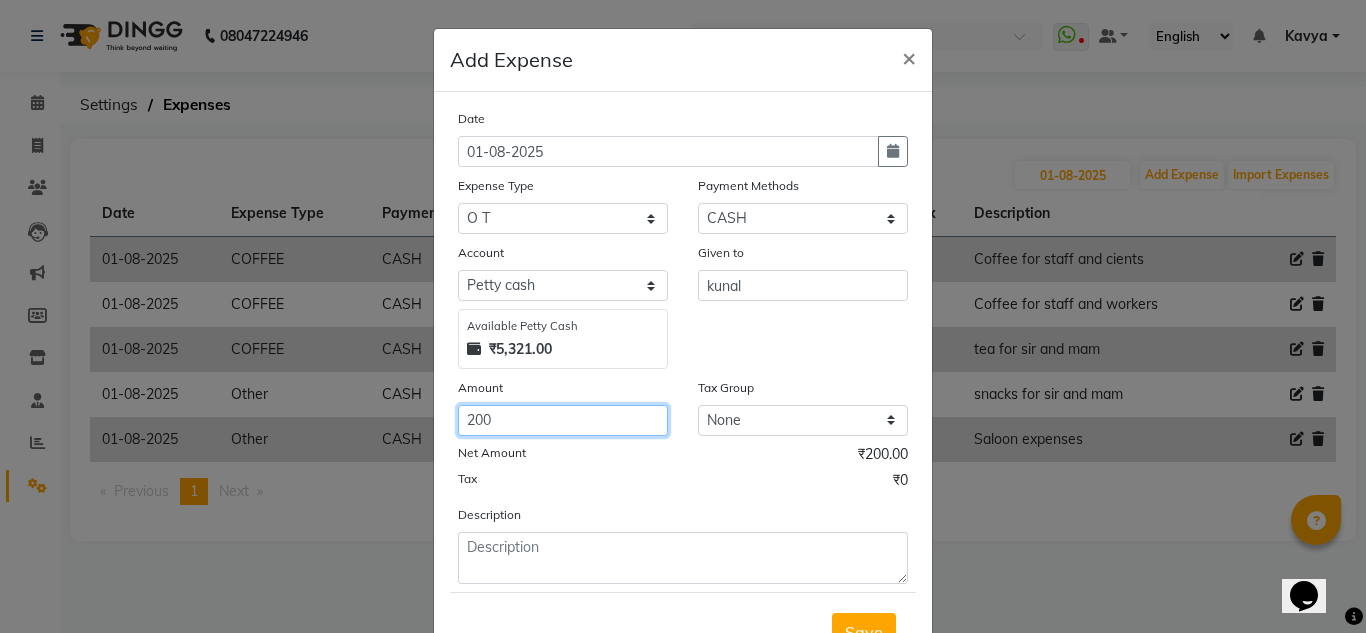 type on "200" 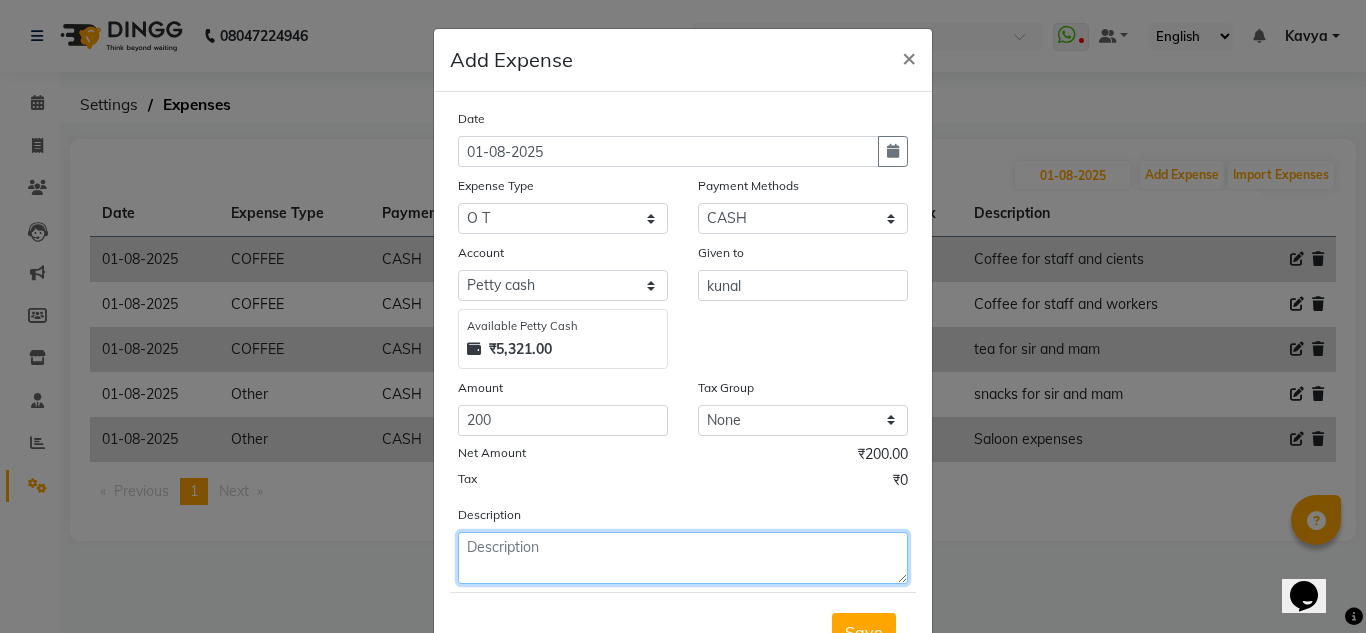 click 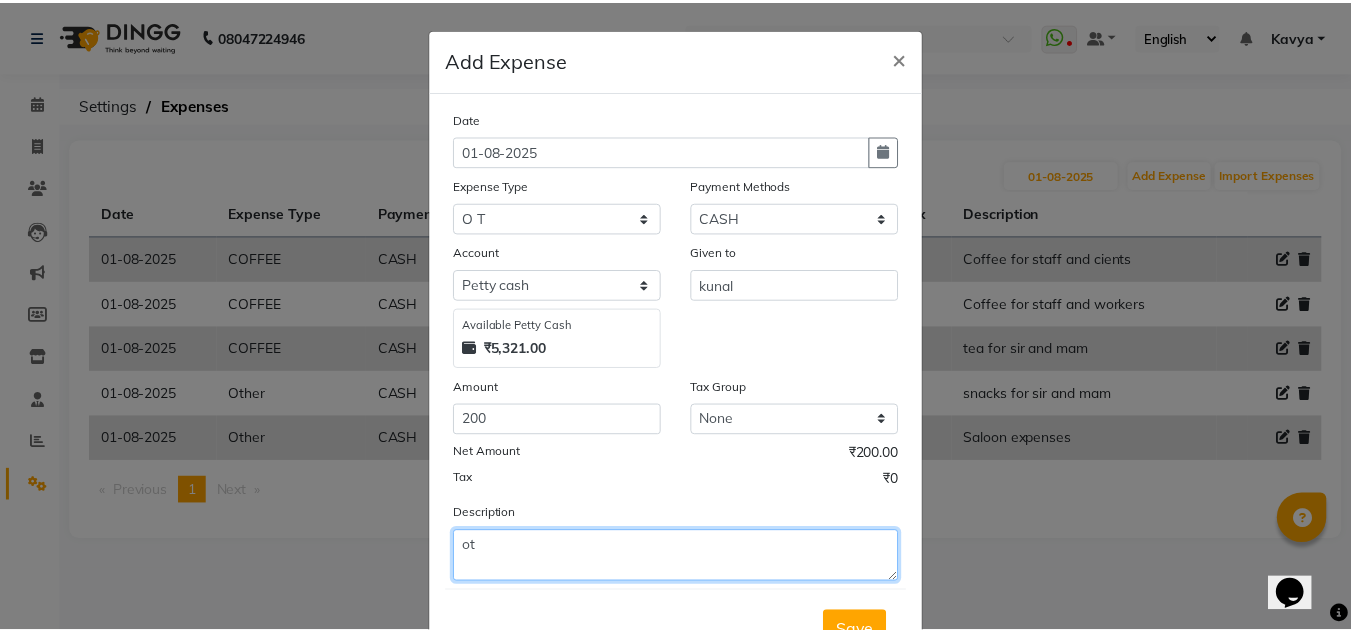 scroll, scrollTop: 83, scrollLeft: 0, axis: vertical 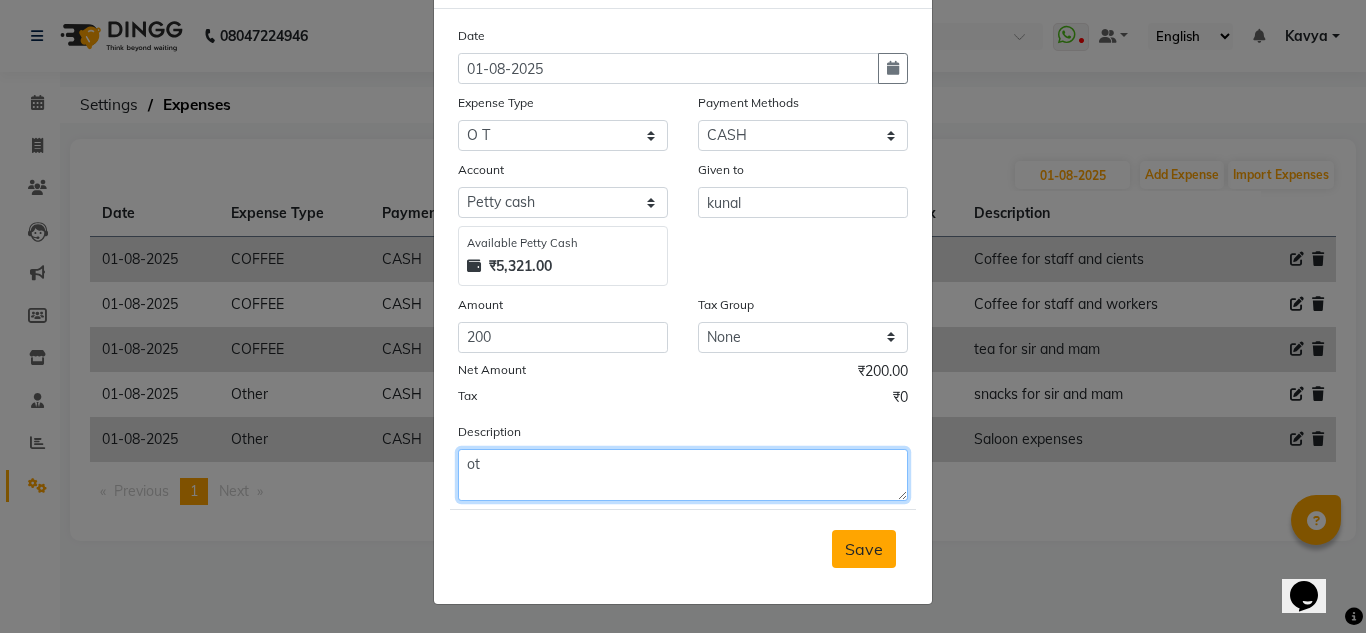 type on "ot" 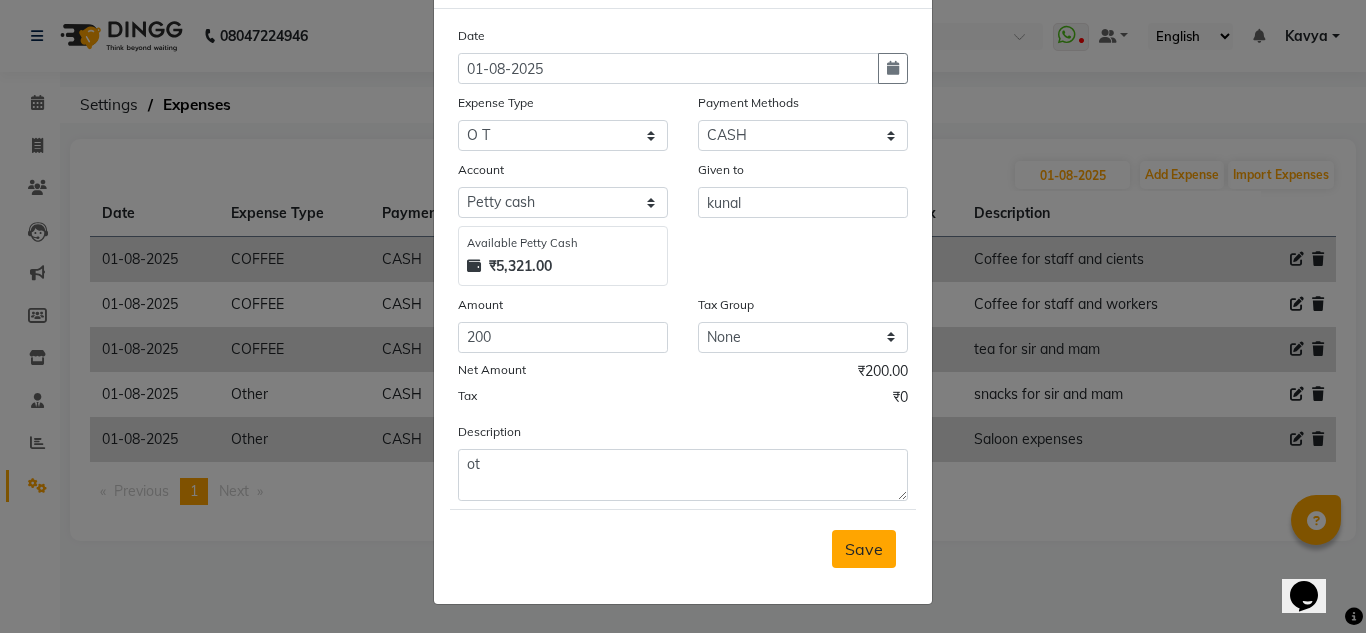 click on "Save" at bounding box center (864, 549) 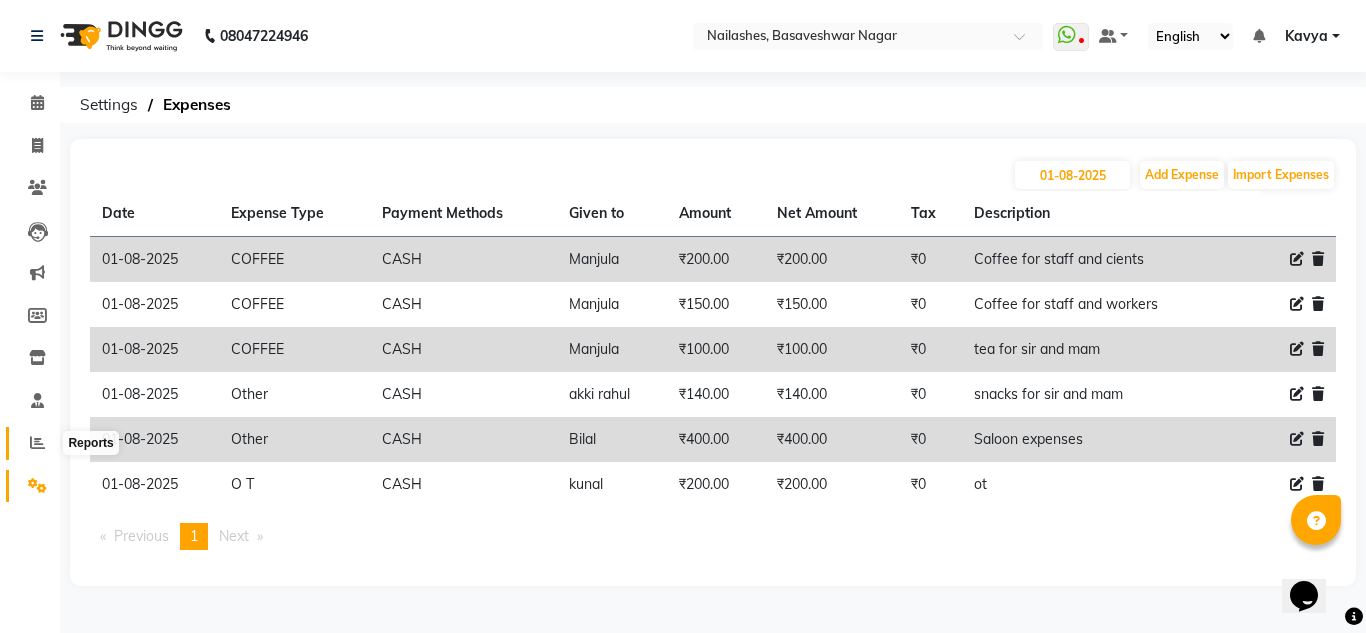 click 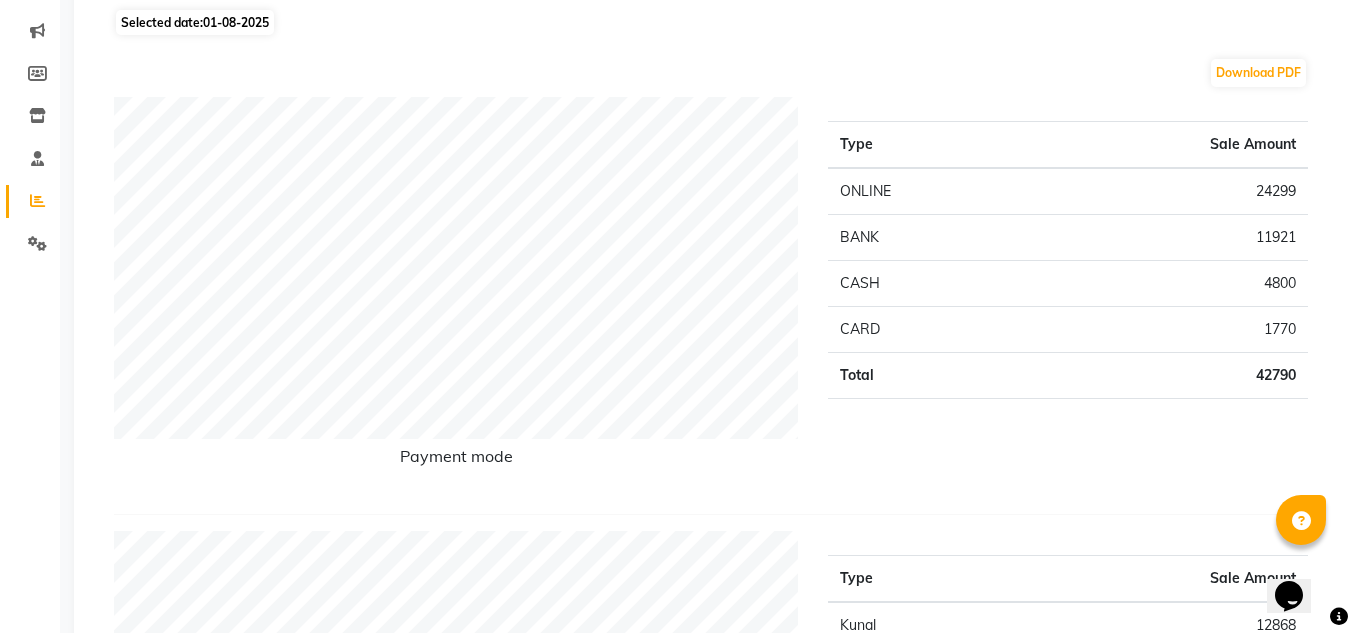 scroll, scrollTop: 254, scrollLeft: 0, axis: vertical 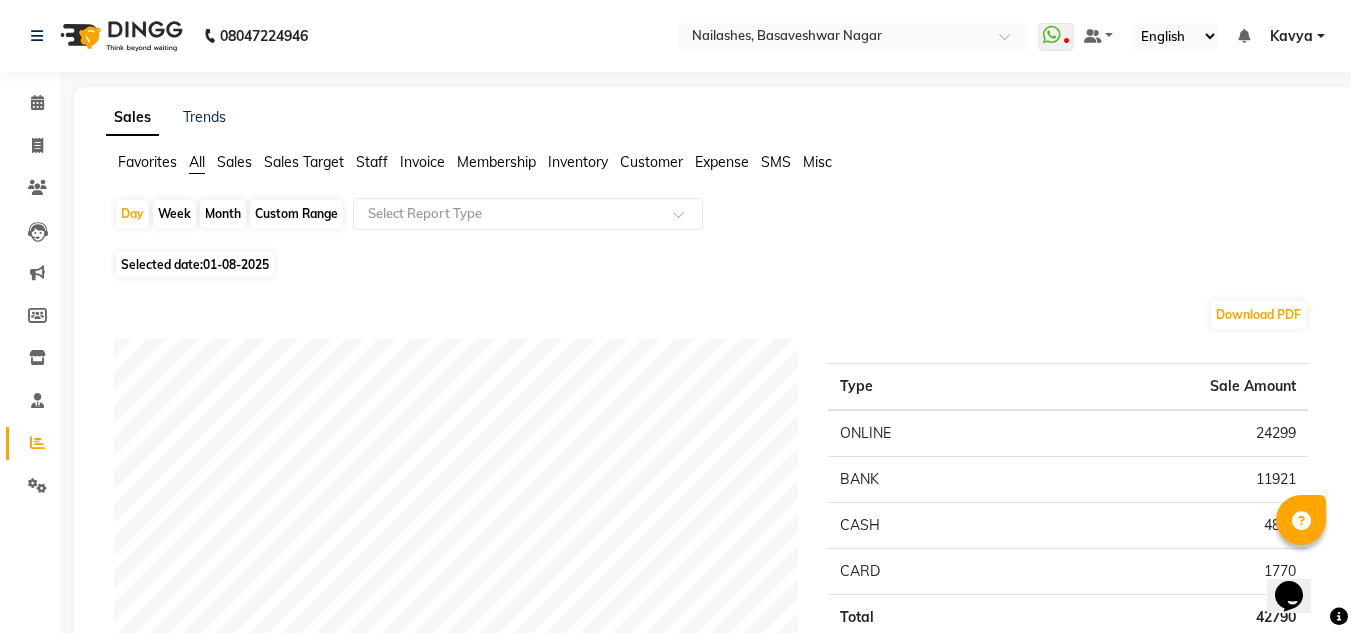 click on "Staff" 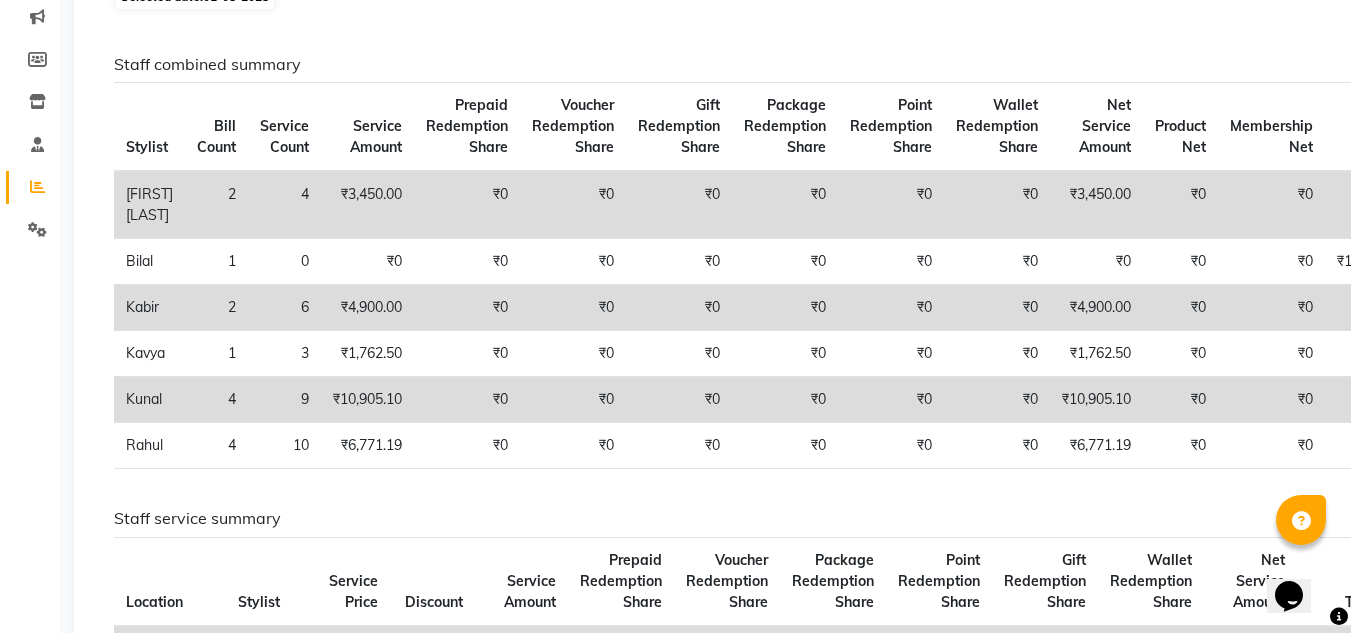 scroll, scrollTop: 262, scrollLeft: 0, axis: vertical 